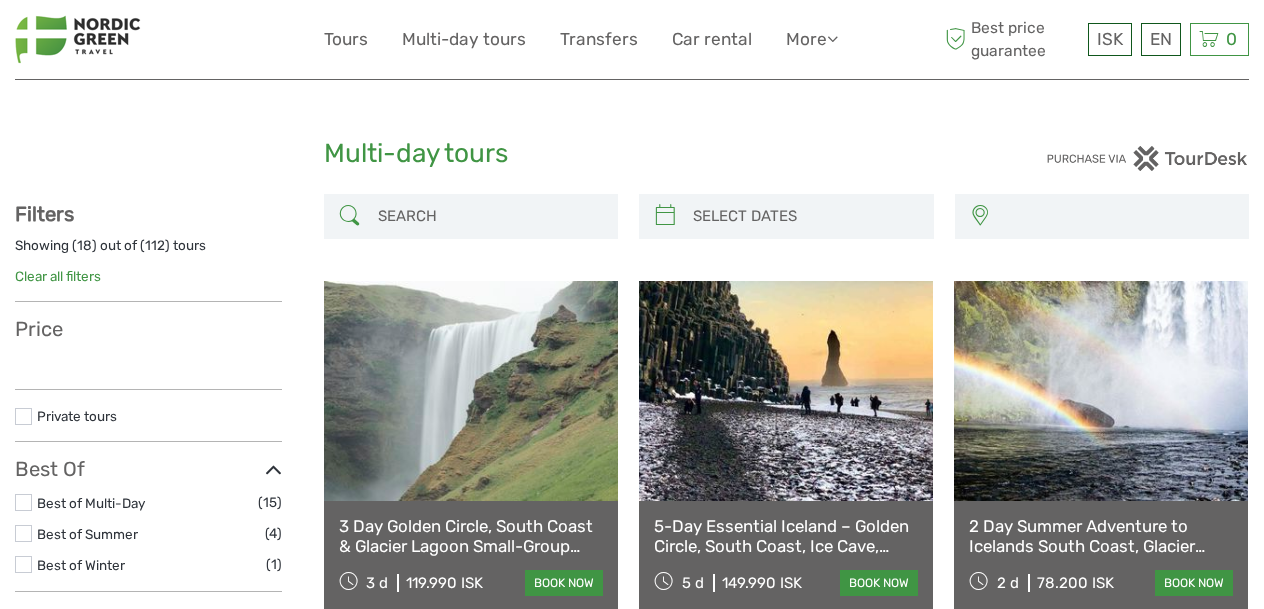 select 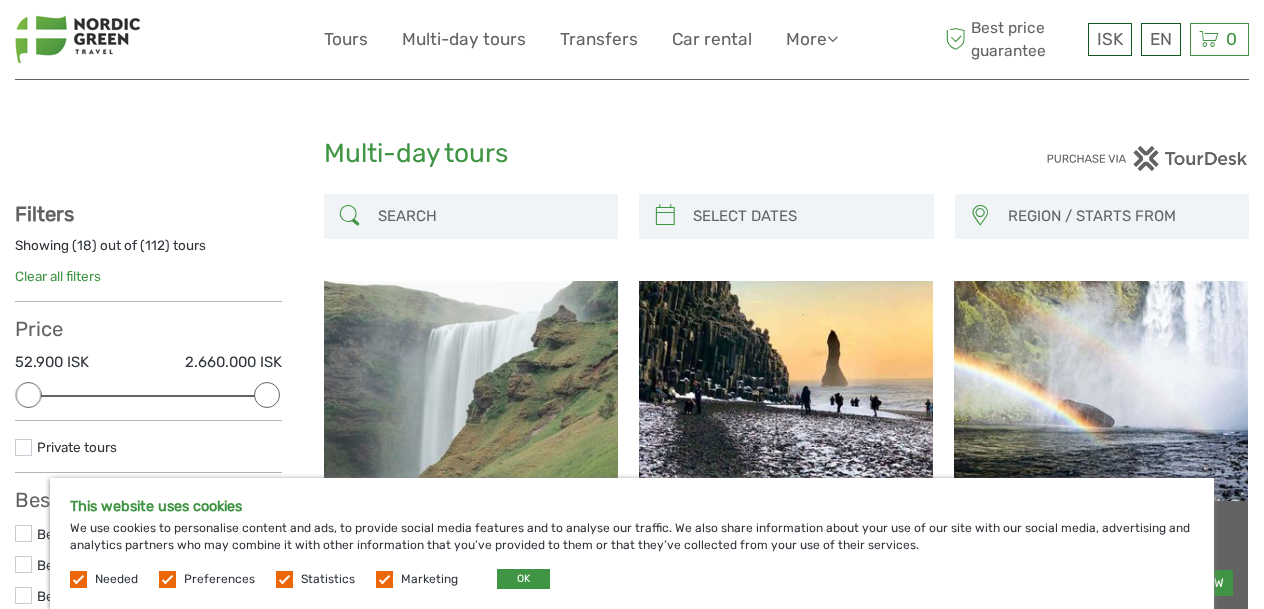 scroll, scrollTop: 0, scrollLeft: 0, axis: both 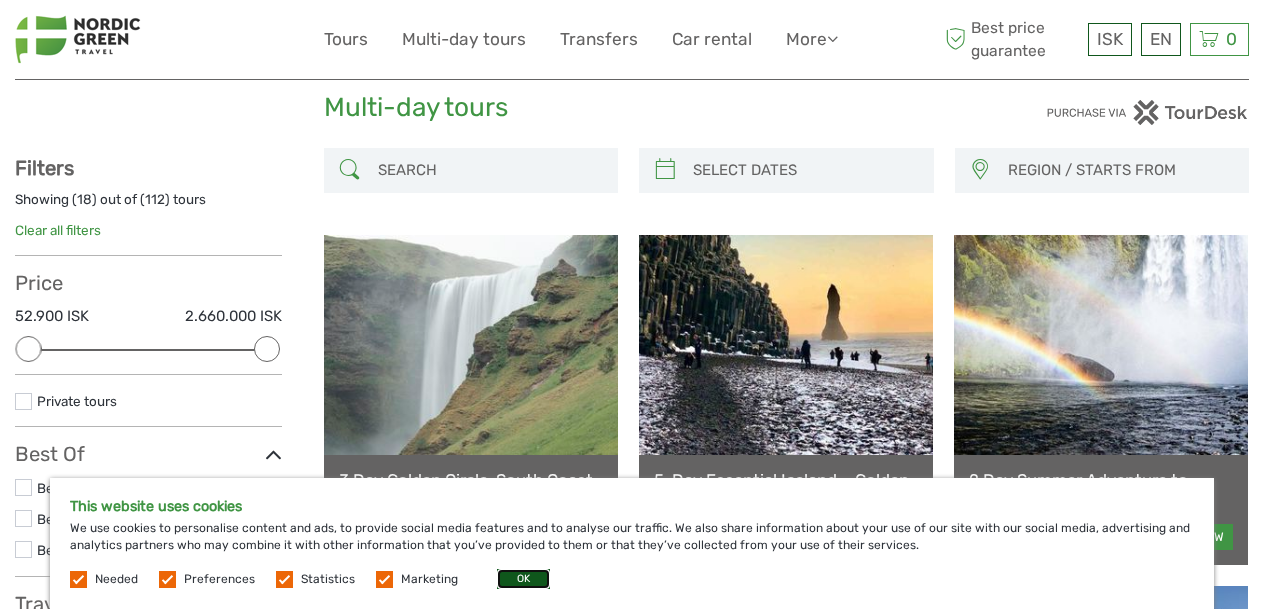 click on "OK" at bounding box center (523, 579) 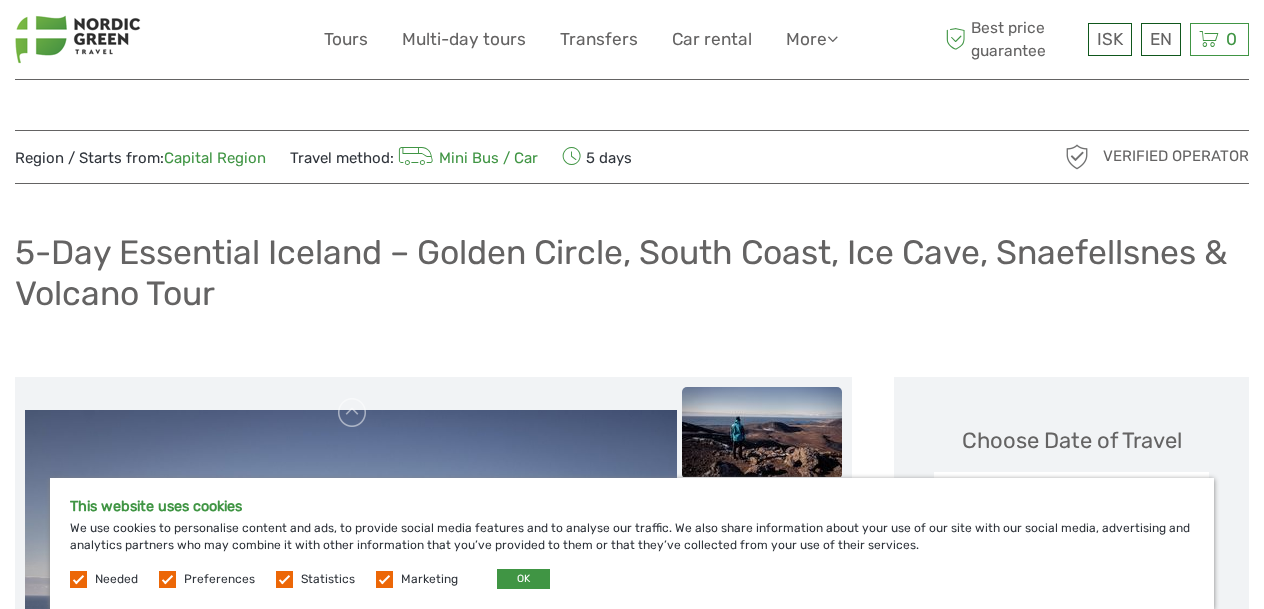 scroll, scrollTop: 0, scrollLeft: 0, axis: both 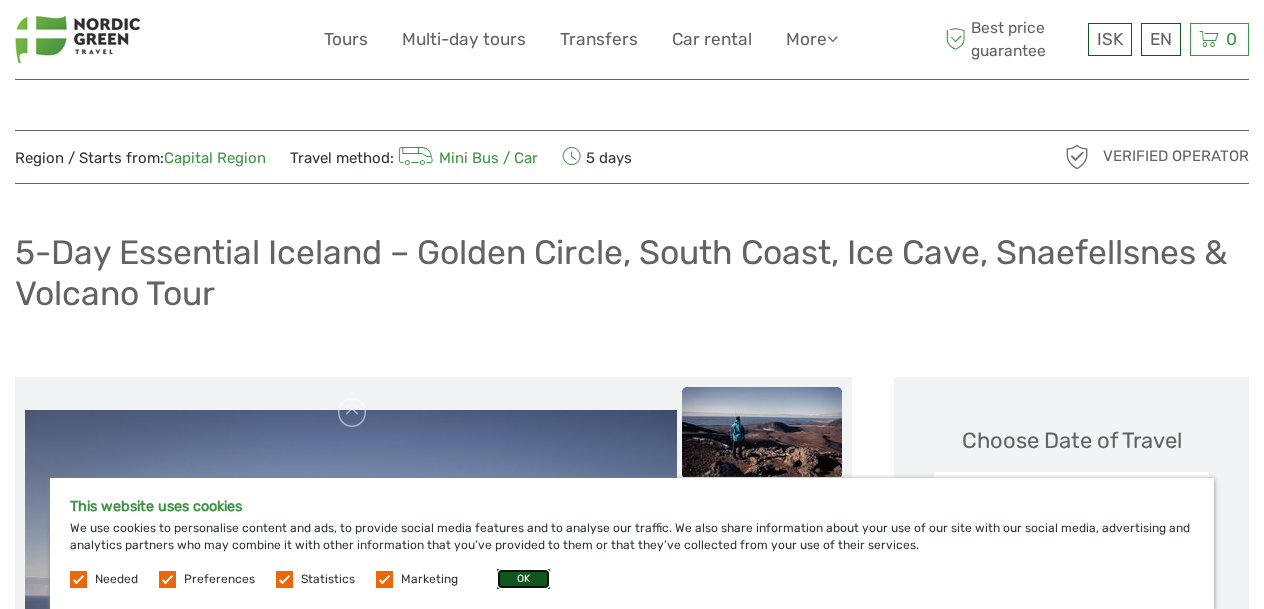 click on "OK" at bounding box center (523, 579) 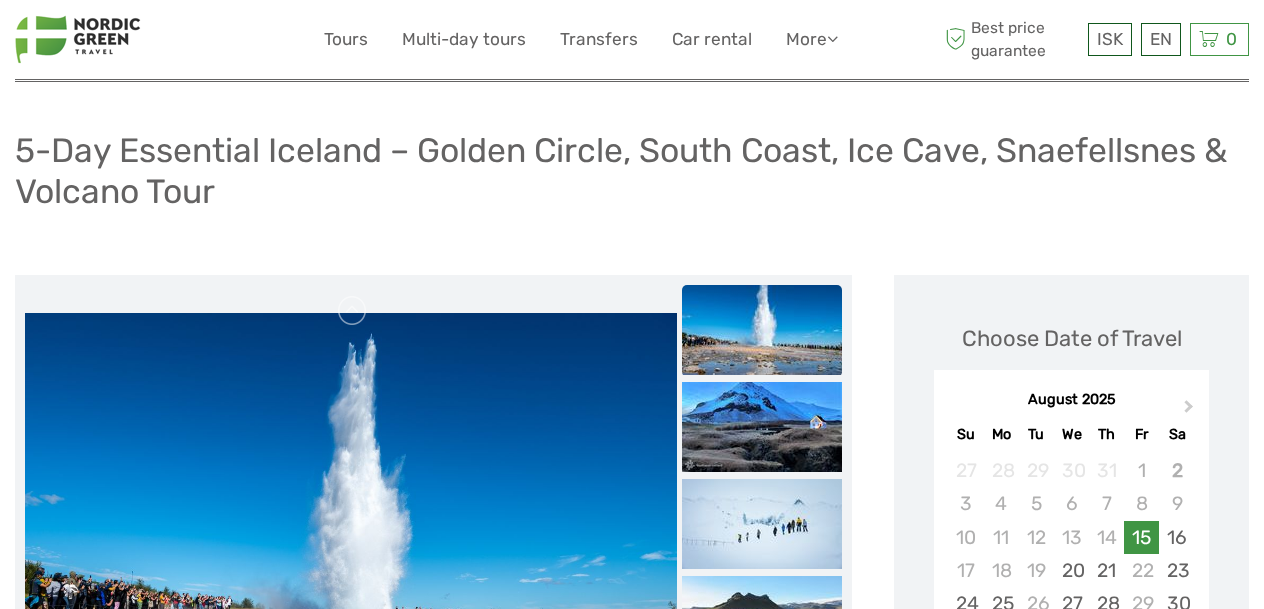 scroll, scrollTop: 0, scrollLeft: 0, axis: both 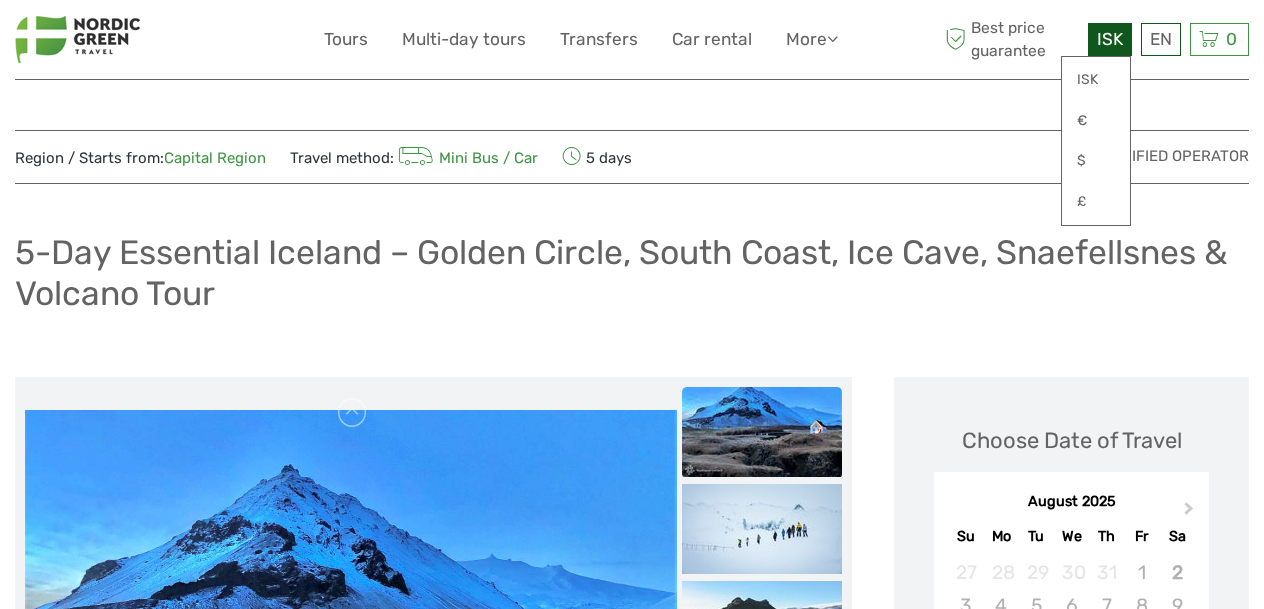 click on "ISK" at bounding box center [1110, 39] 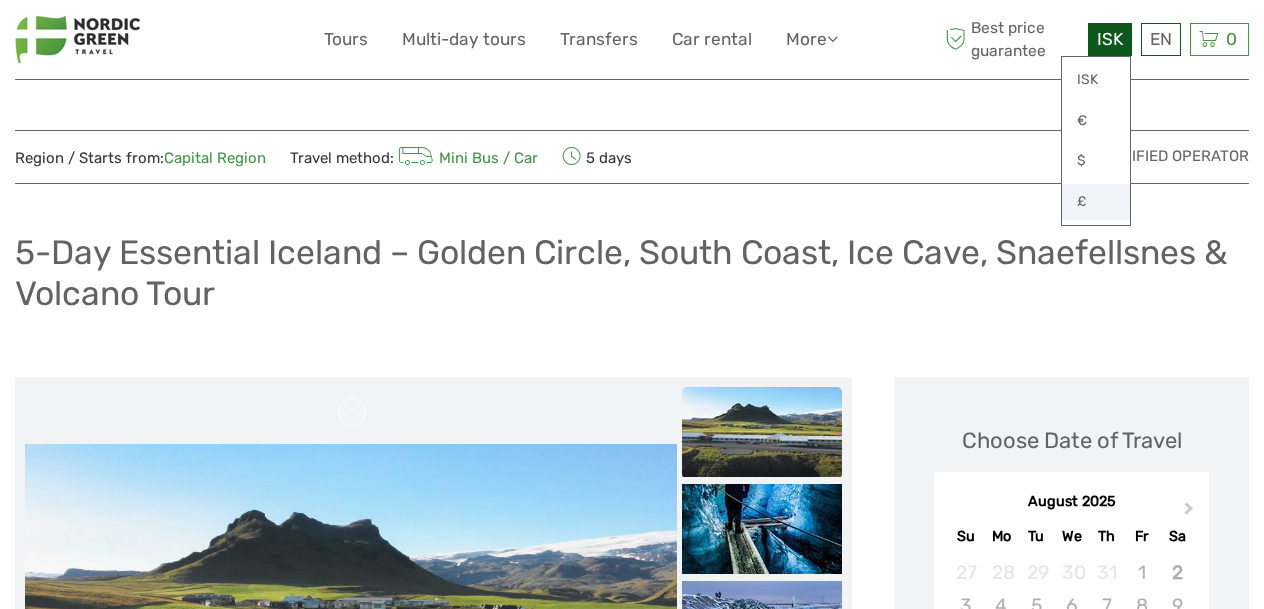 click on "£" at bounding box center [1096, 202] 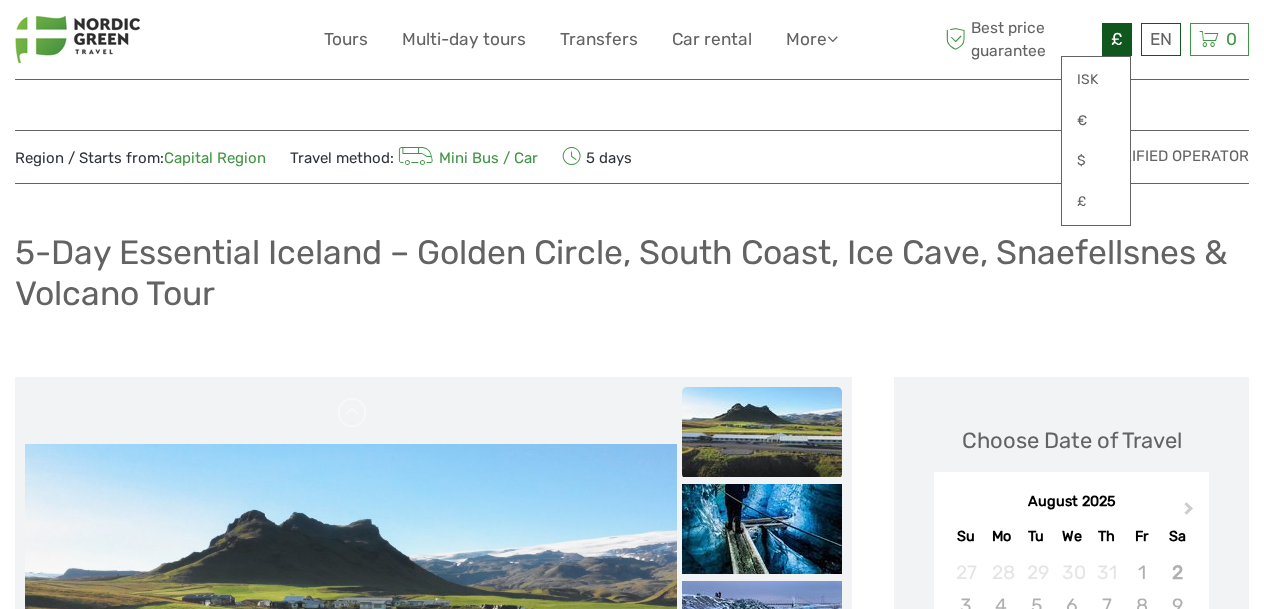 click on "Region / Starts from:
[LOCATION]
Travel method:
Mini Bus / Car
5 days
Verified Operator
5-Day Essential Iceland – Golden Circle, South Coast, Ice Cave, Snaefellsnes & Volcano Tour" at bounding box center [632, 1254] 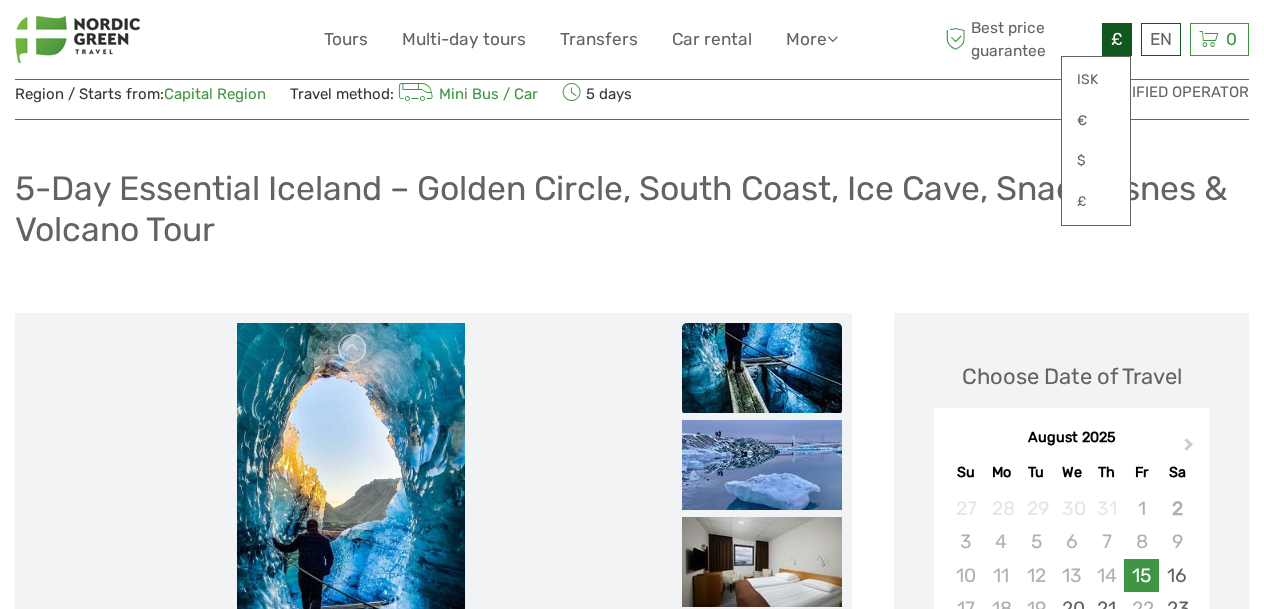 scroll, scrollTop: 31, scrollLeft: 0, axis: vertical 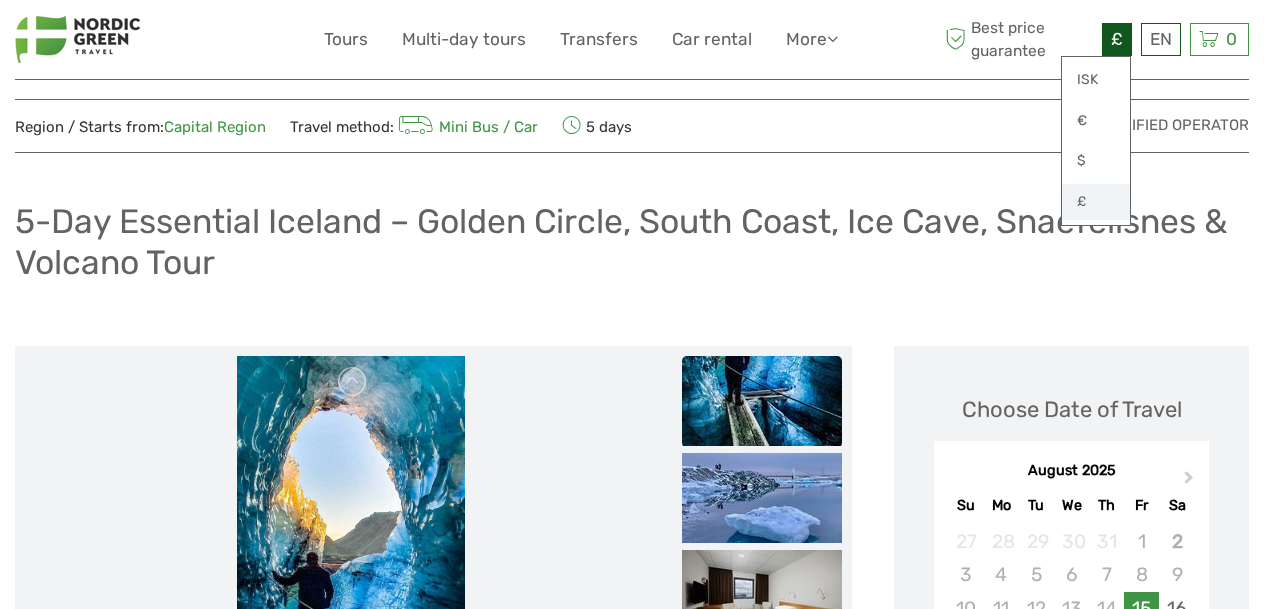 click on "£" at bounding box center [1096, 202] 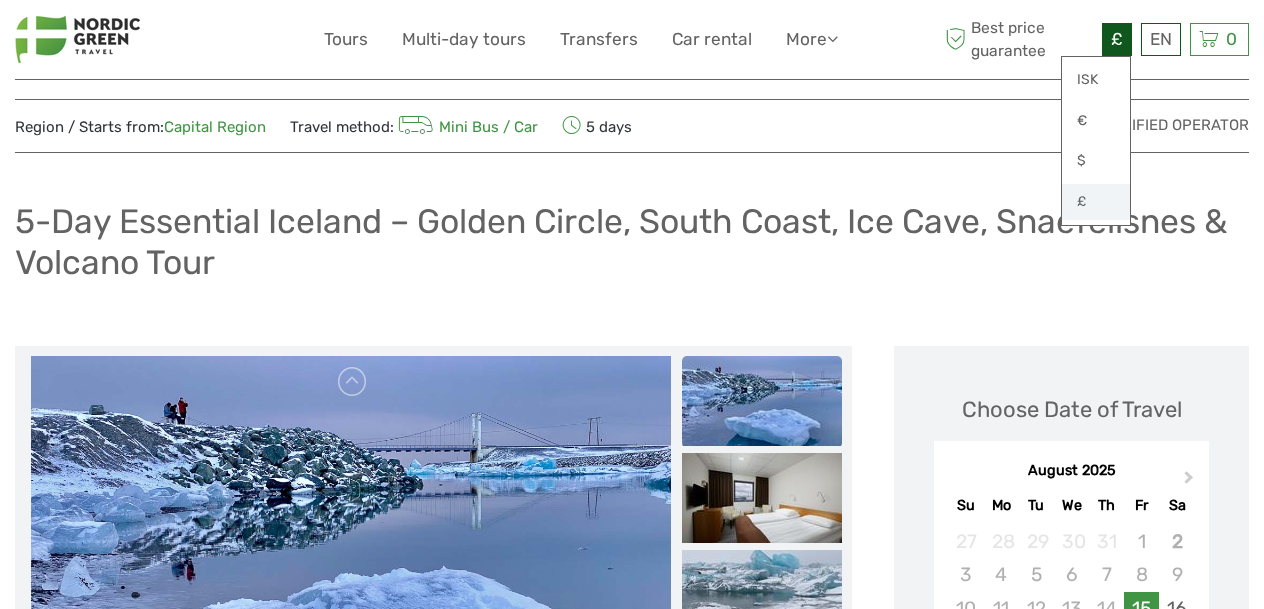 click on "£" at bounding box center (1096, 202) 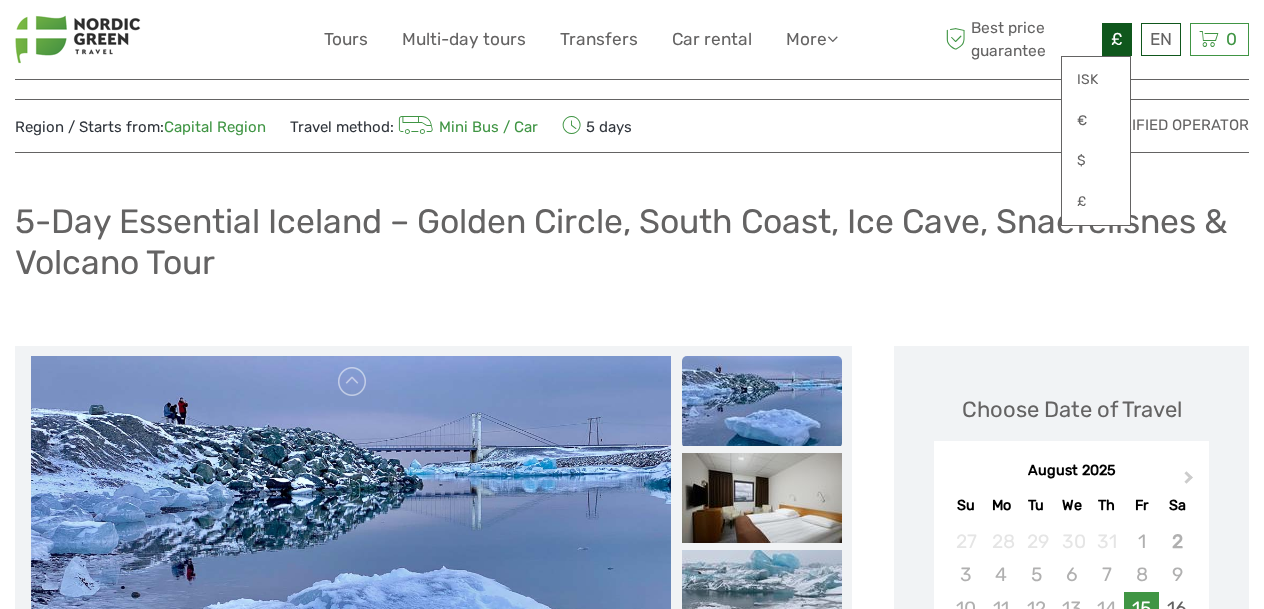 click on "Region / Starts from:
Capital Region
Travel method:
Mini Bus / Car
5 days
Verified Operator
5-Day Essential Iceland – Golden Circle, South Coast, Ice Cave, Snaefellsnes & Volcano Tour" at bounding box center (632, 1223) 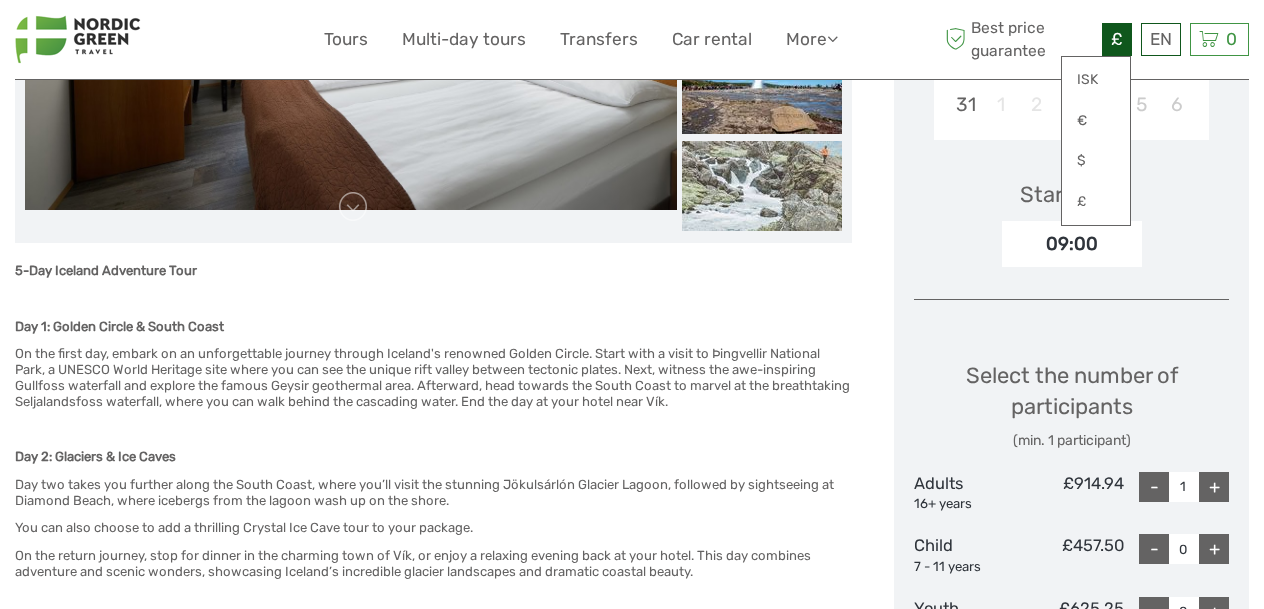 scroll, scrollTop: 644, scrollLeft: 0, axis: vertical 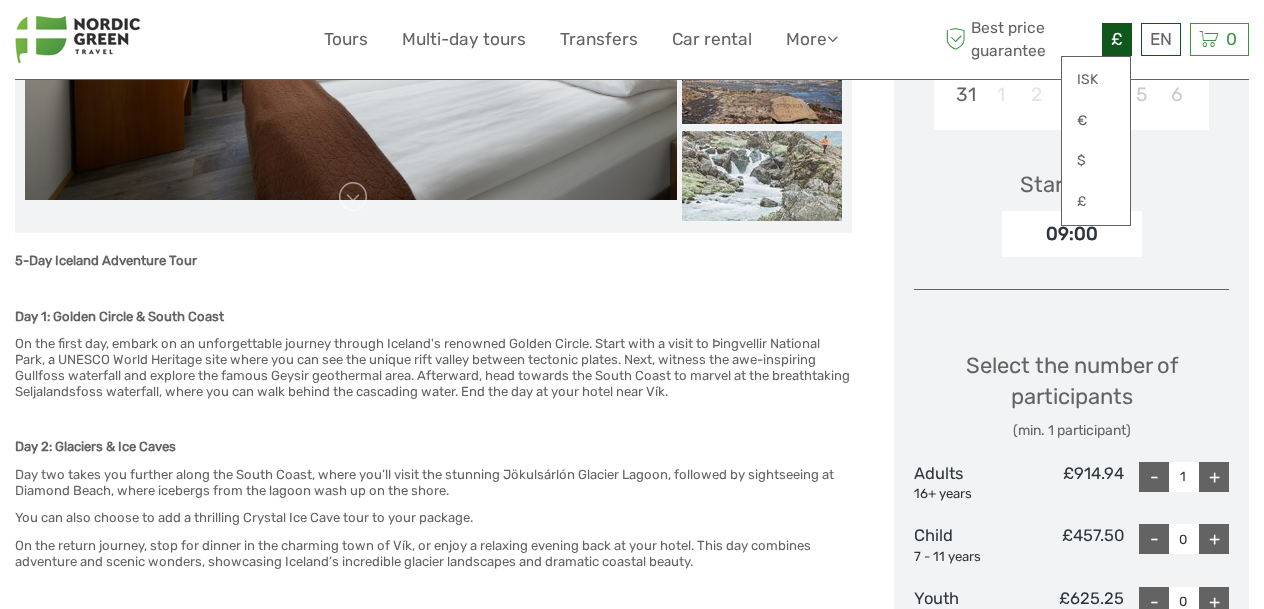 click on "Start time 09:00" at bounding box center (1071, 199) 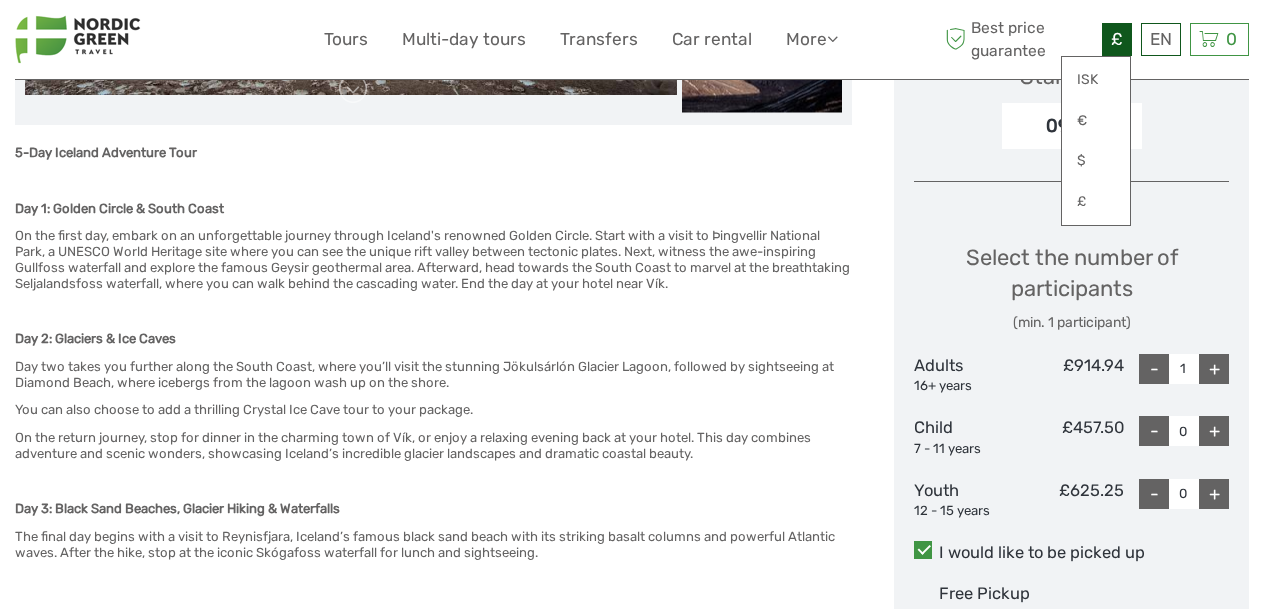 scroll, scrollTop: 749, scrollLeft: 0, axis: vertical 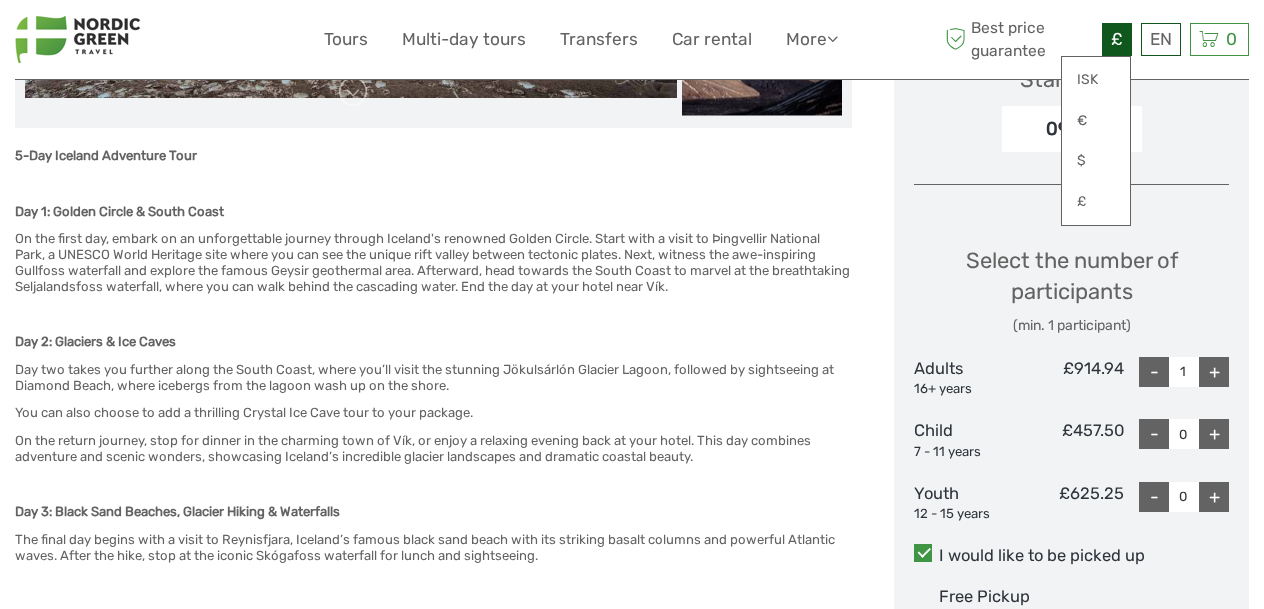 click on "£" at bounding box center (1117, 39) 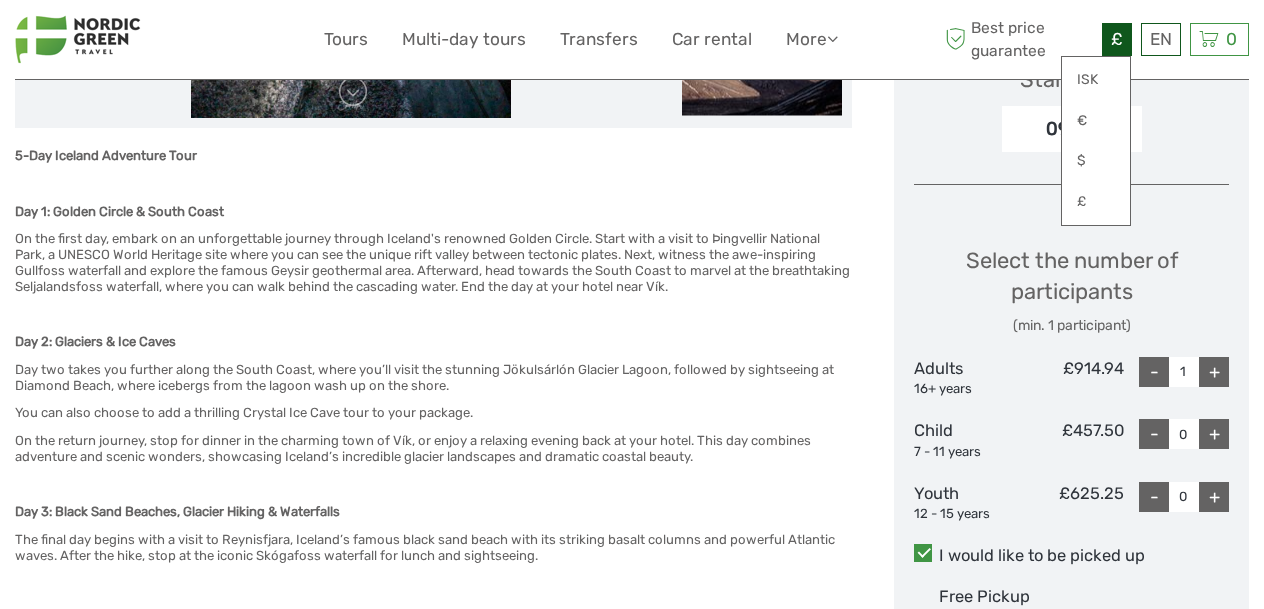 click on "£" at bounding box center (1117, 39) 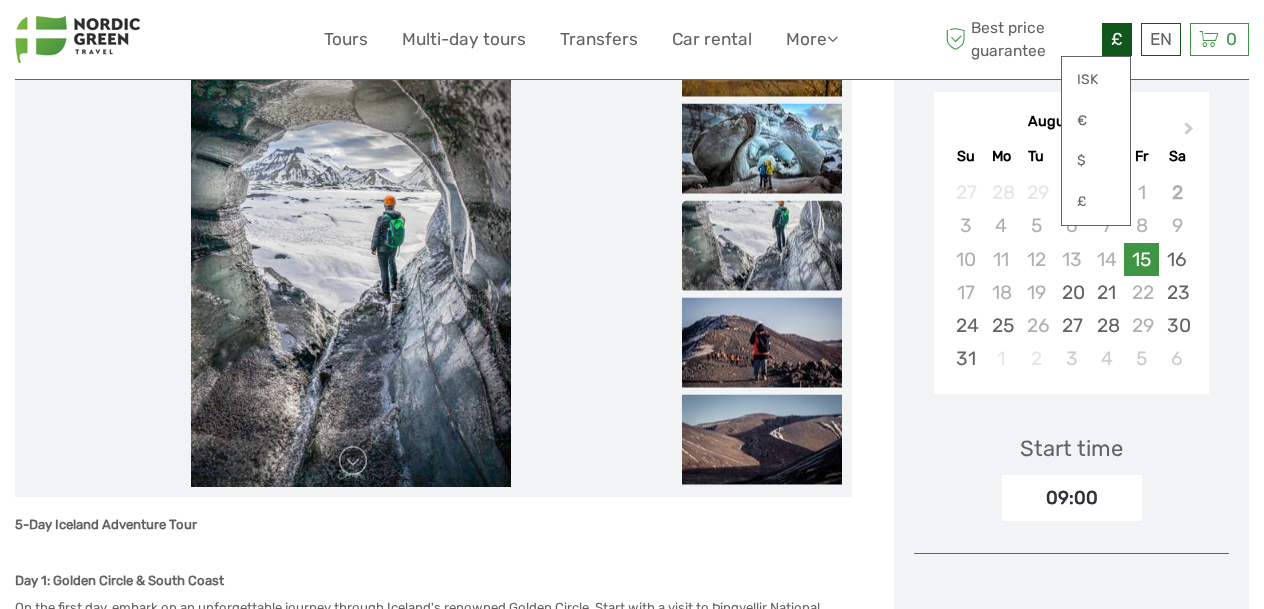 scroll, scrollTop: 372, scrollLeft: 0, axis: vertical 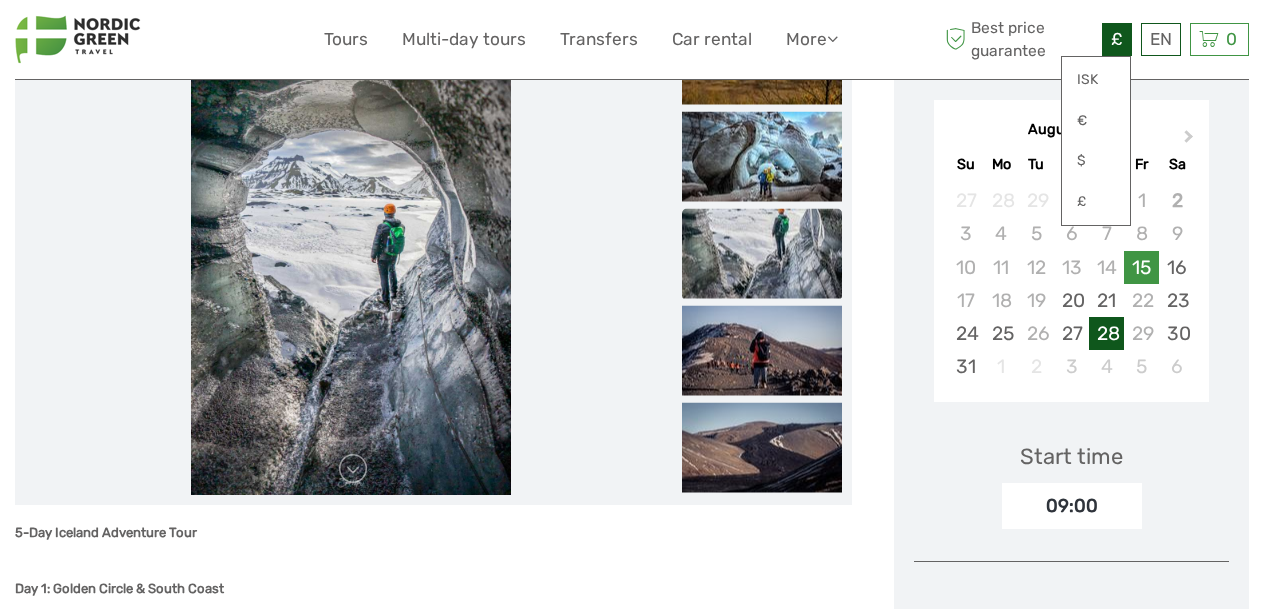 click on "28" at bounding box center (1106, 333) 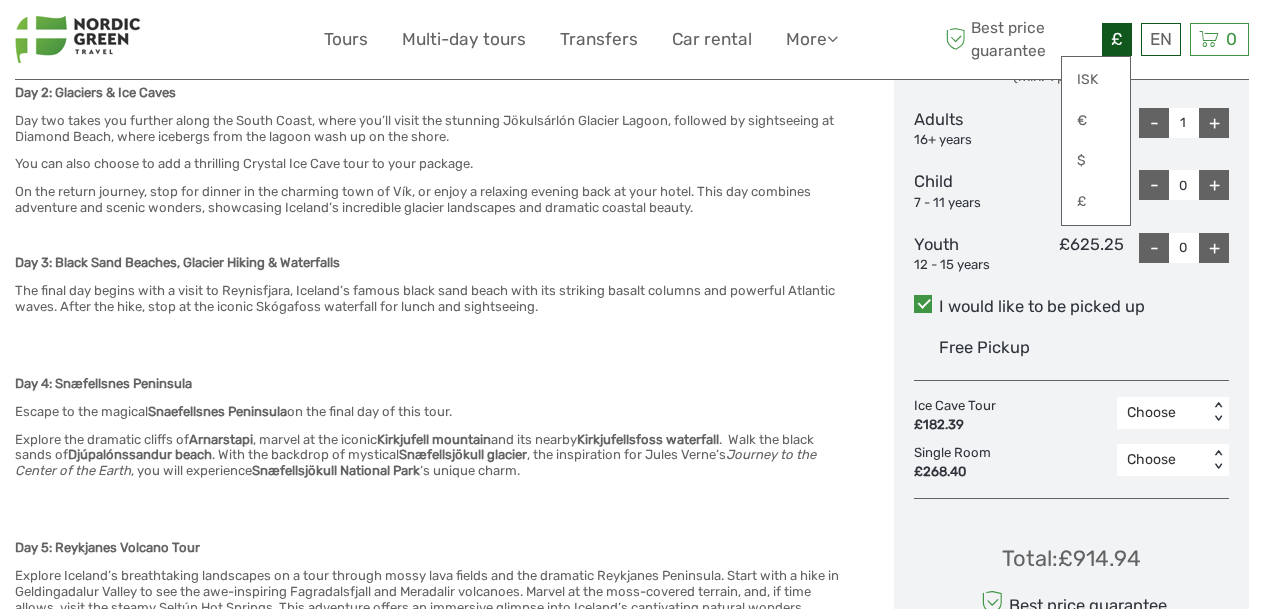 scroll, scrollTop: 705, scrollLeft: 0, axis: vertical 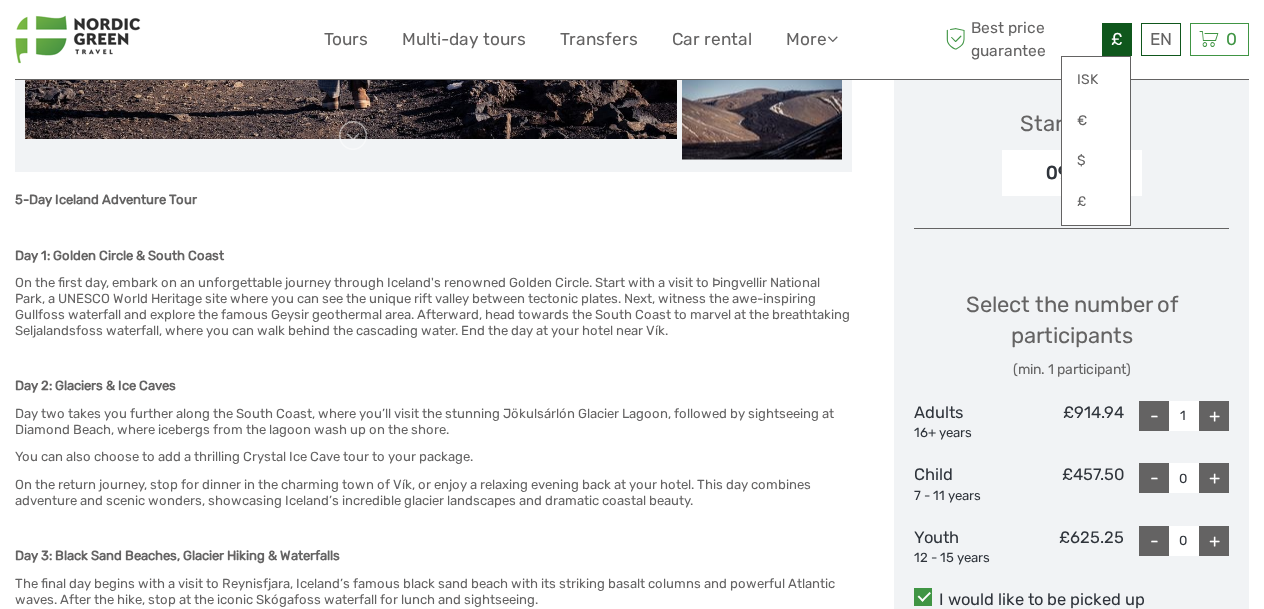 click on "+" at bounding box center [1214, 416] 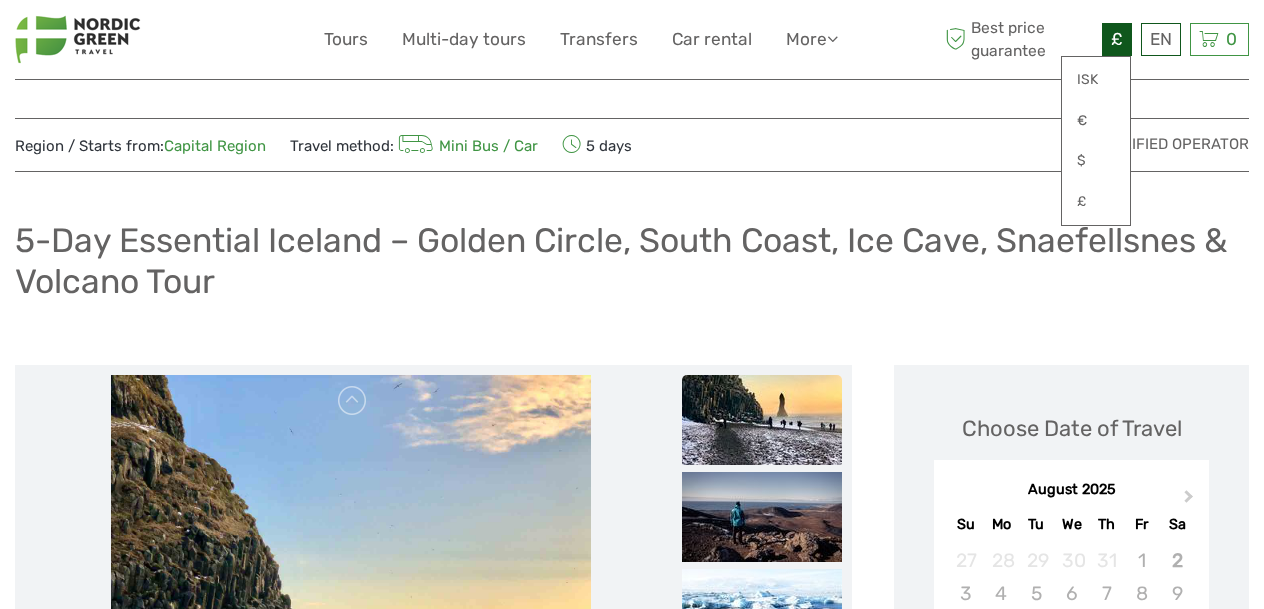 scroll, scrollTop: 0, scrollLeft: 0, axis: both 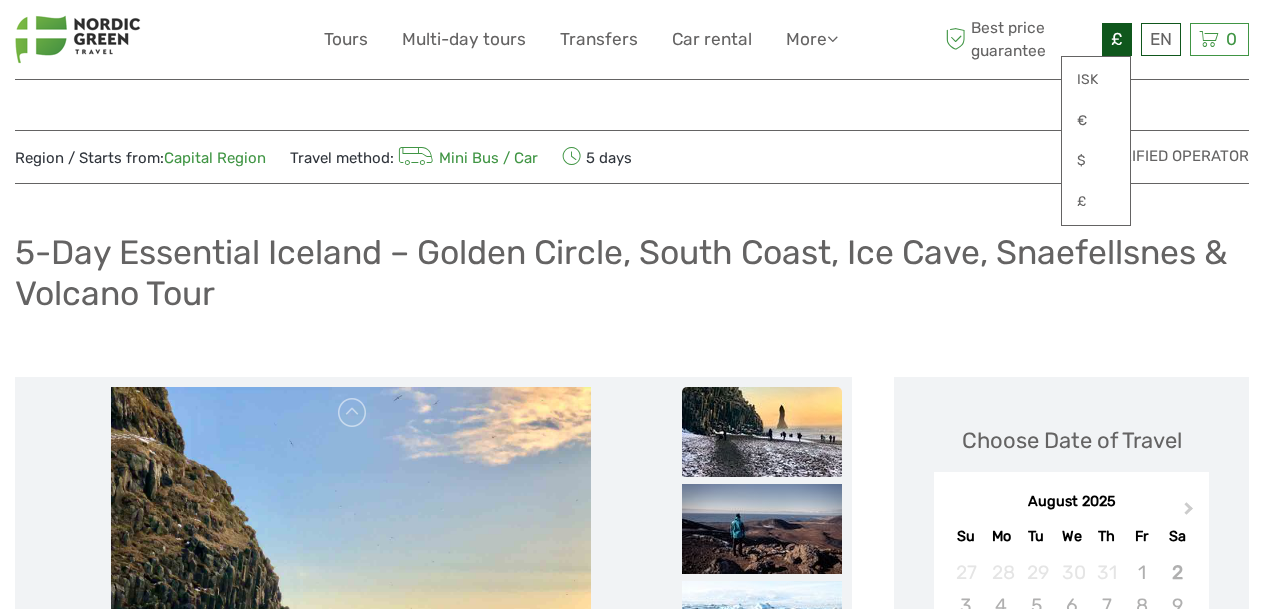 click on "£" at bounding box center [1117, 39] 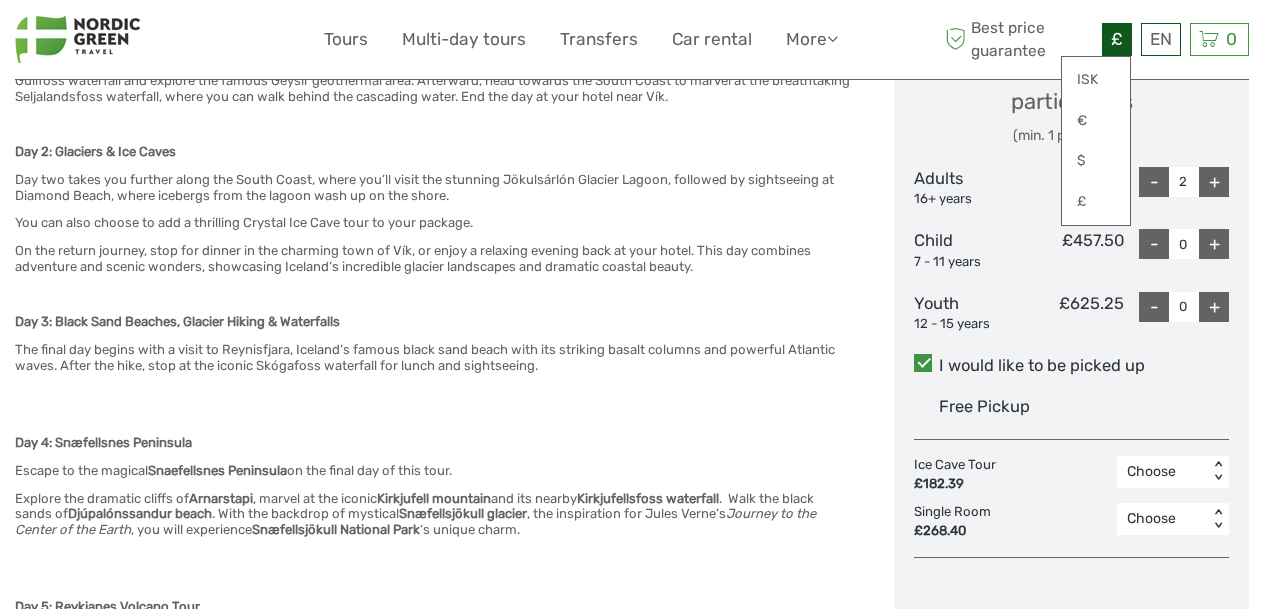 scroll, scrollTop: 1012, scrollLeft: 0, axis: vertical 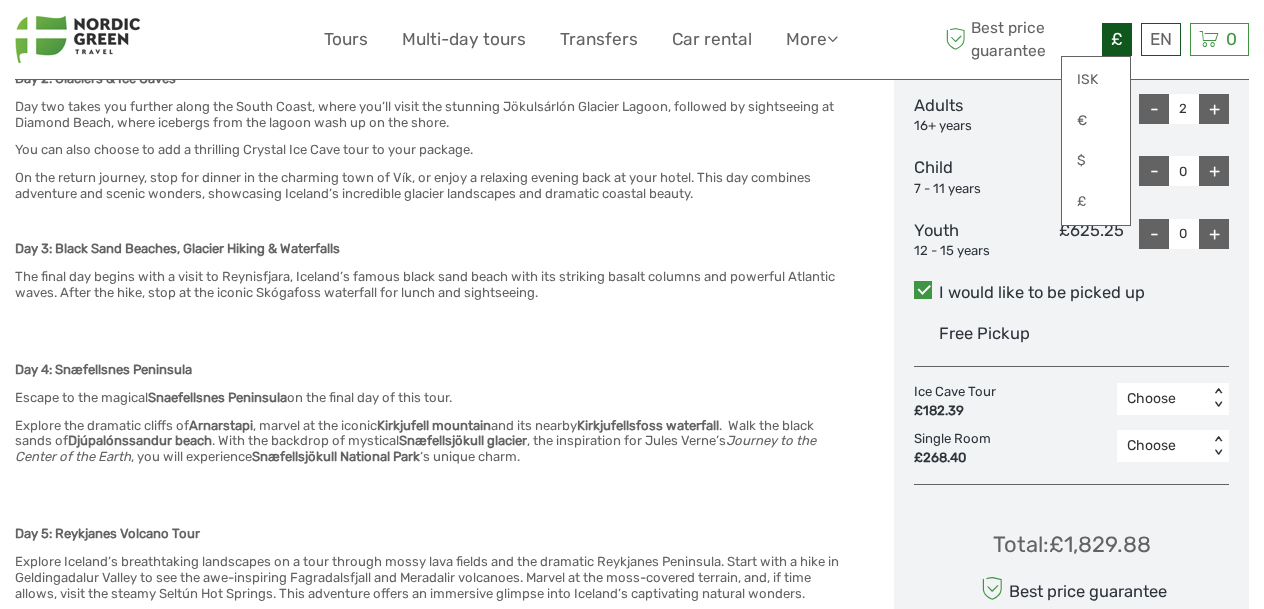 click on "< >" at bounding box center [1218, 398] 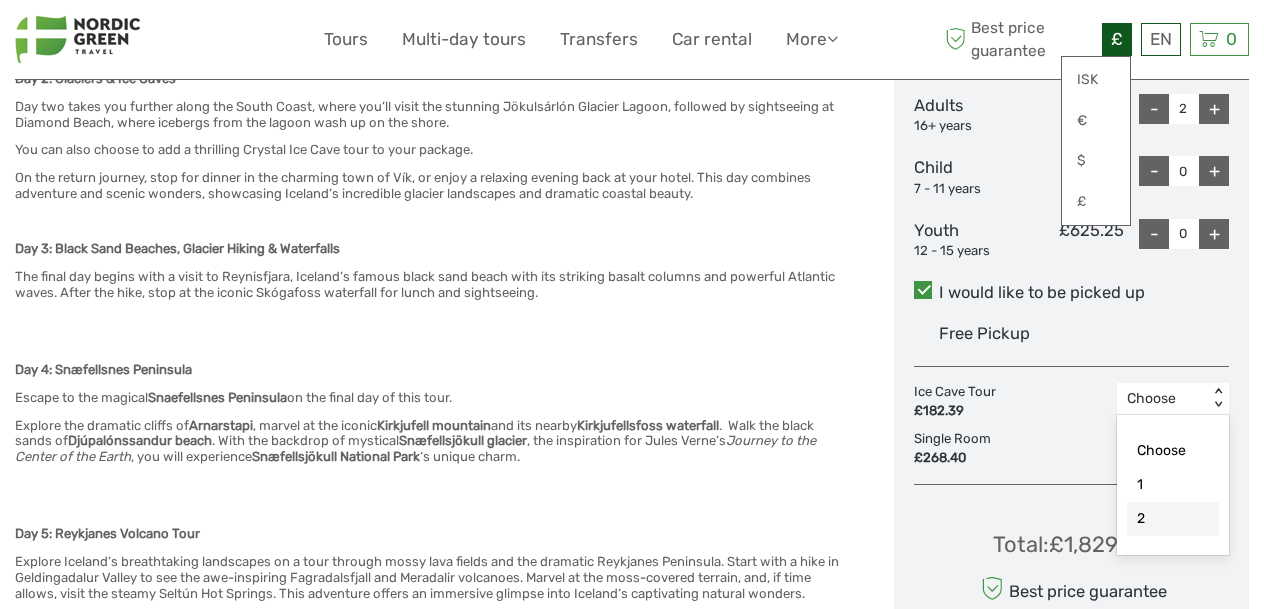 click on "2" at bounding box center (1173, 519) 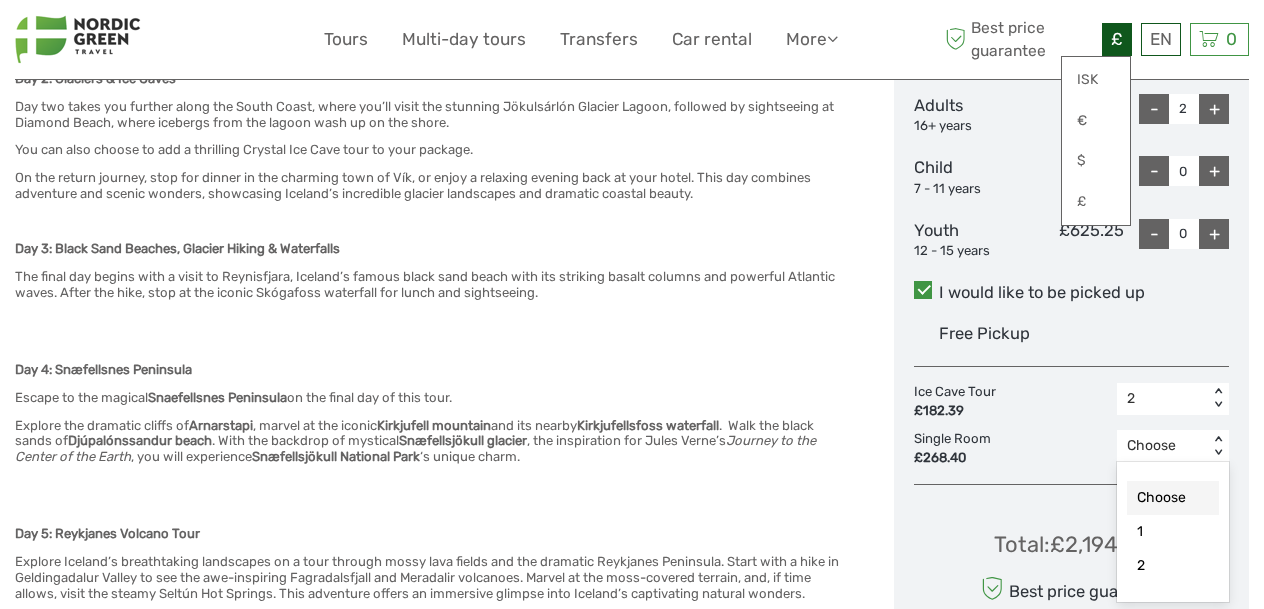 click on "< >" at bounding box center [1218, 446] 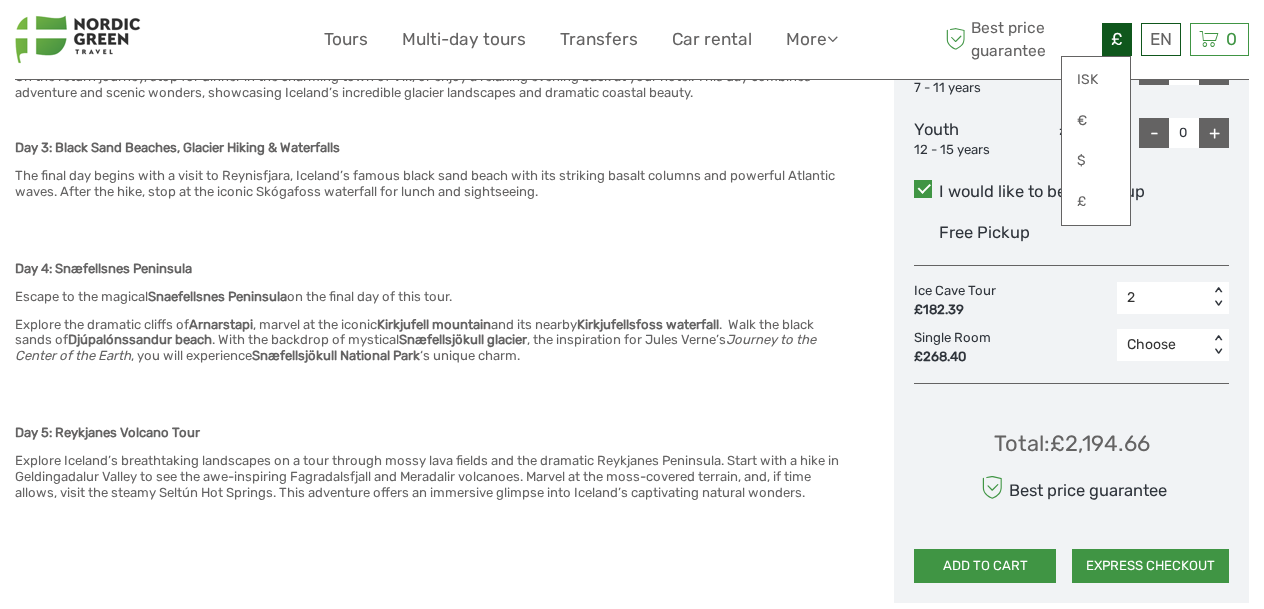scroll, scrollTop: 1126, scrollLeft: 0, axis: vertical 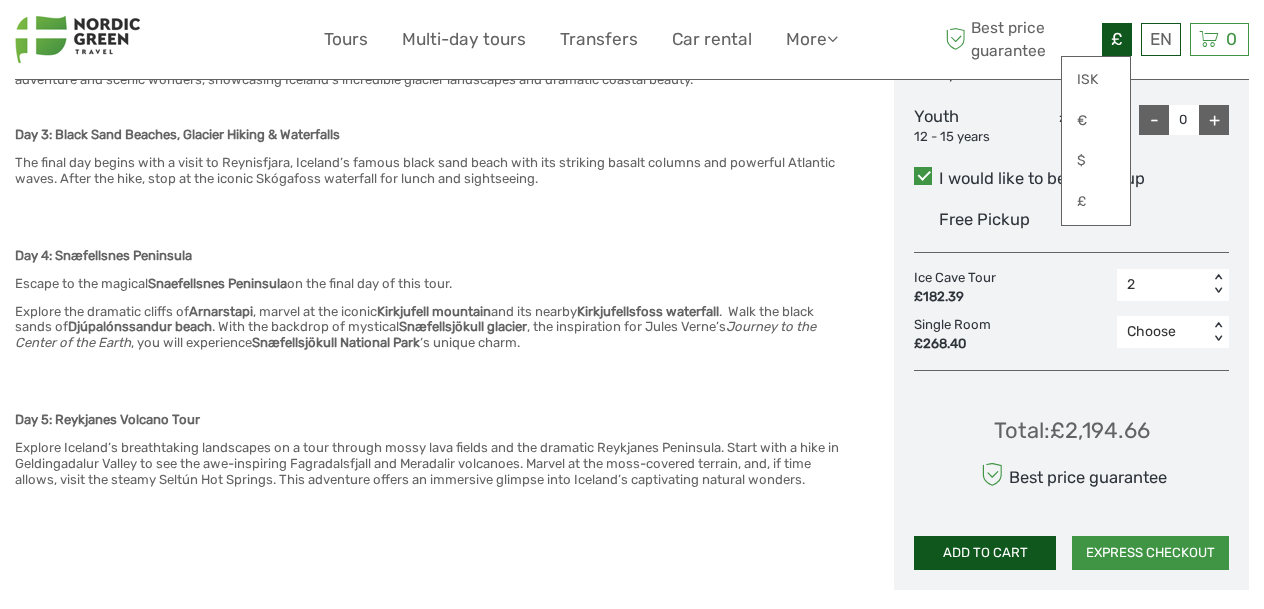 click on "ADD TO CART" at bounding box center [985, 553] 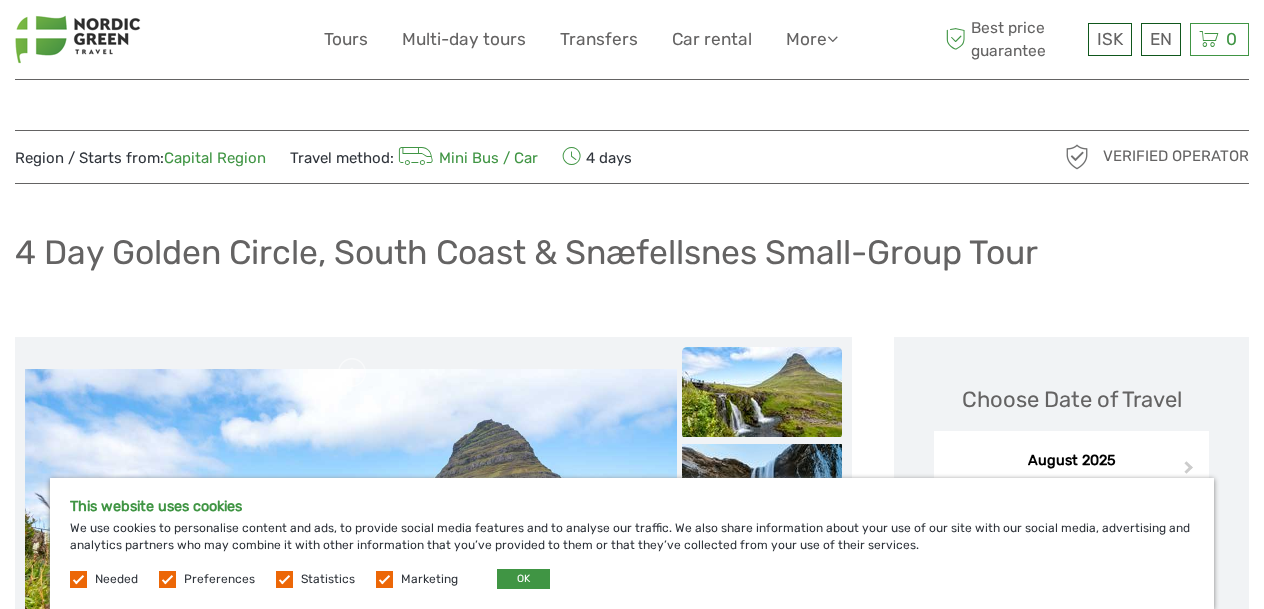 scroll, scrollTop: 0, scrollLeft: 0, axis: both 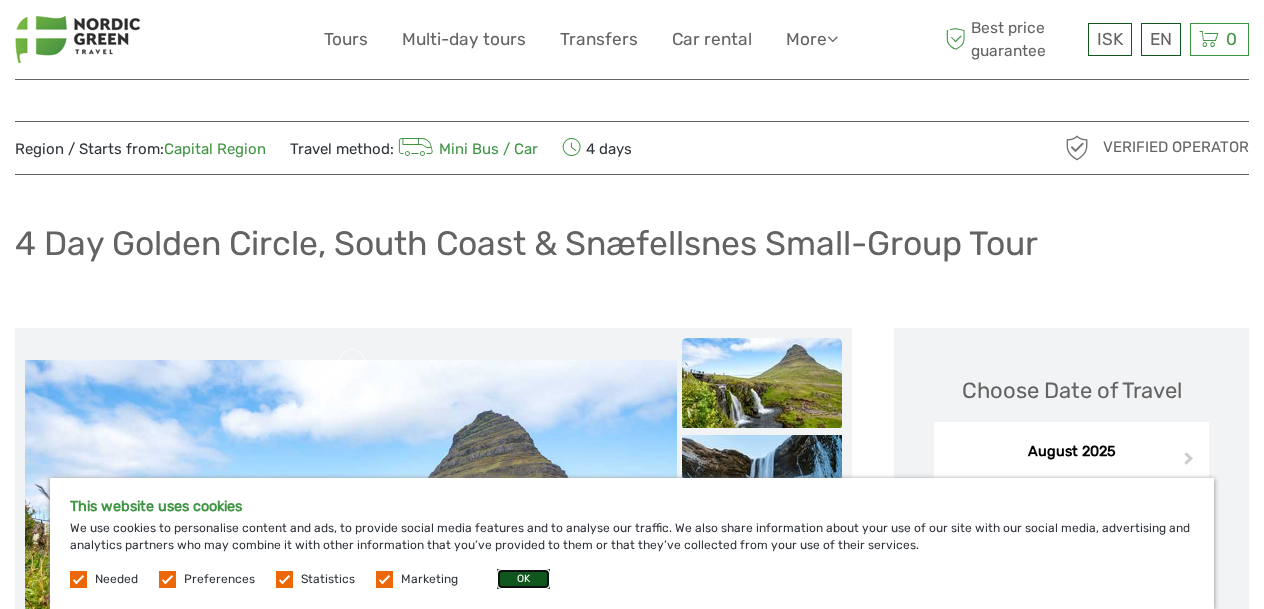 click on "OK" at bounding box center (523, 579) 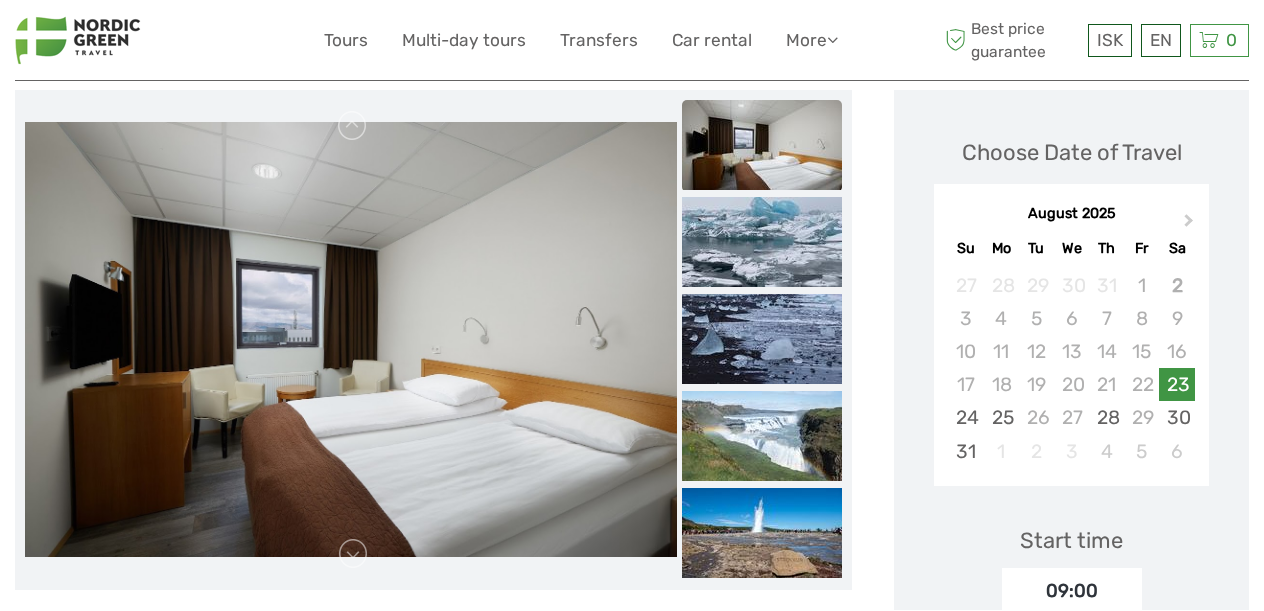 scroll, scrollTop: 246, scrollLeft: 0, axis: vertical 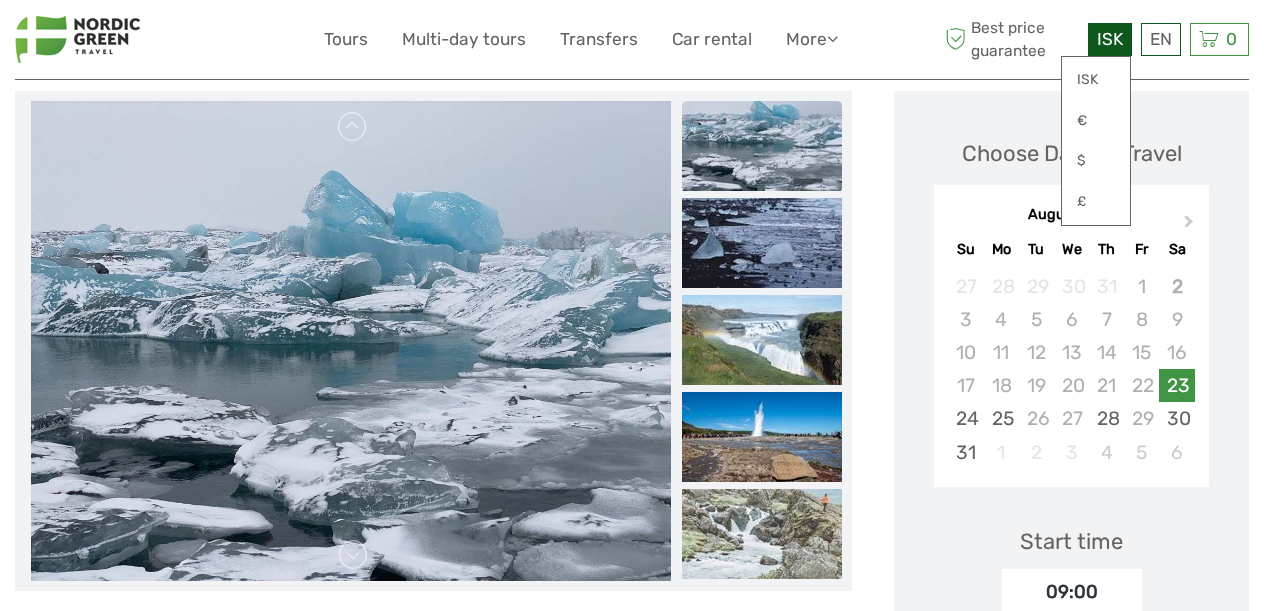 click on "ISK
ISK
€
$
£" at bounding box center (1110, 39) 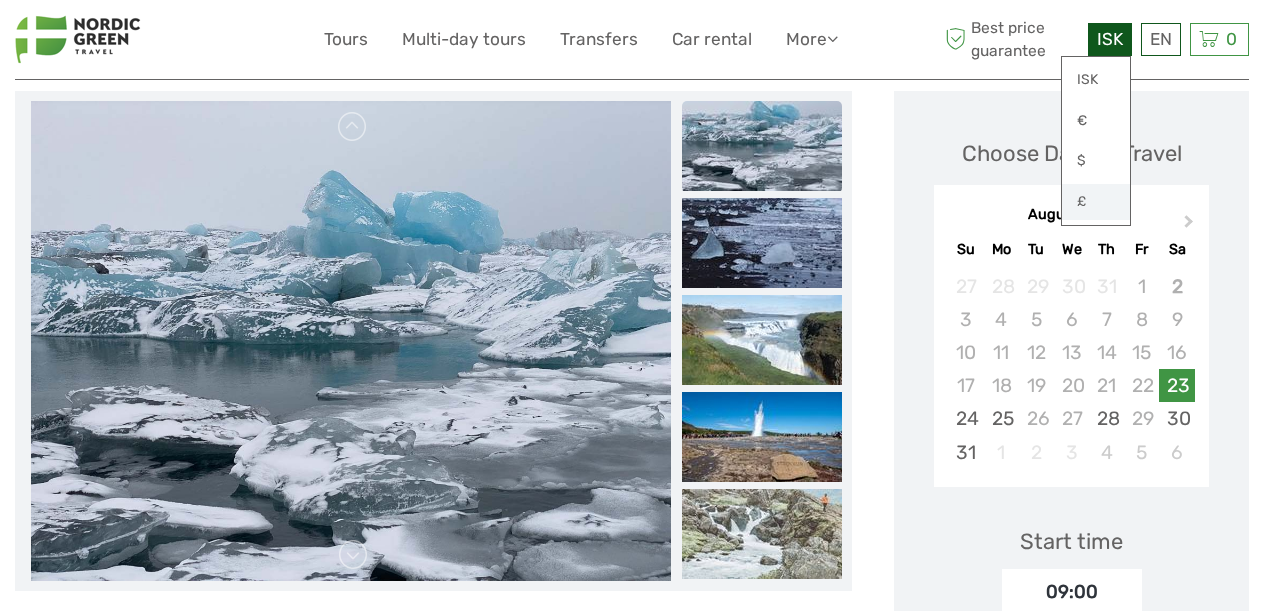 click on "£" at bounding box center (1096, 202) 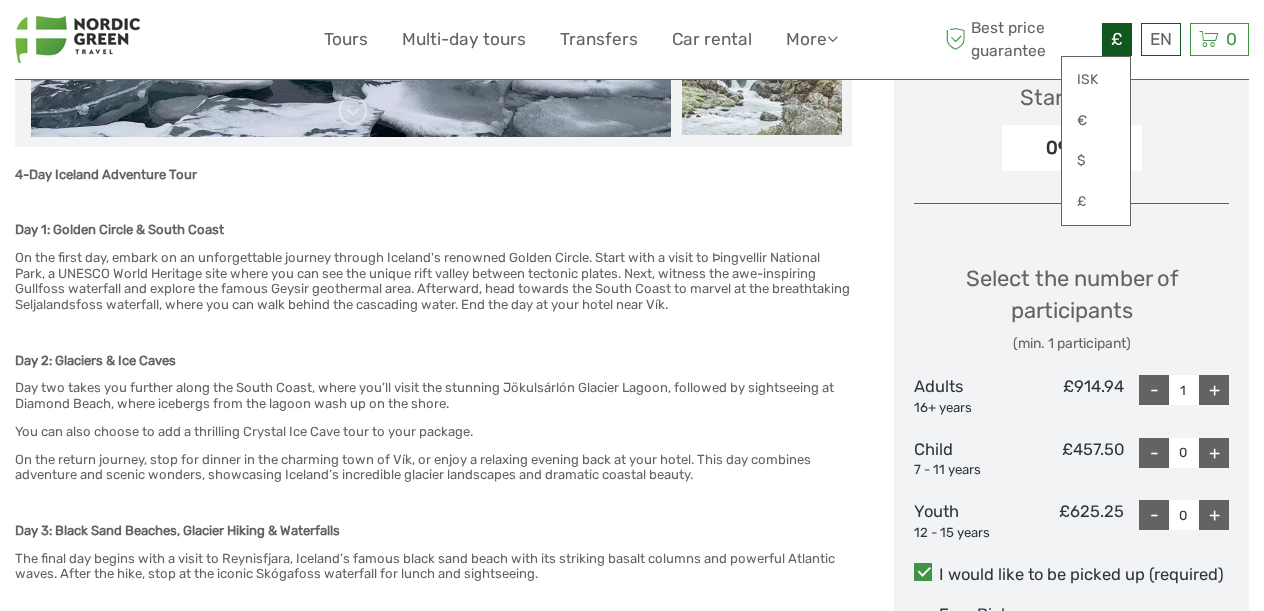 scroll, scrollTop: 691, scrollLeft: 0, axis: vertical 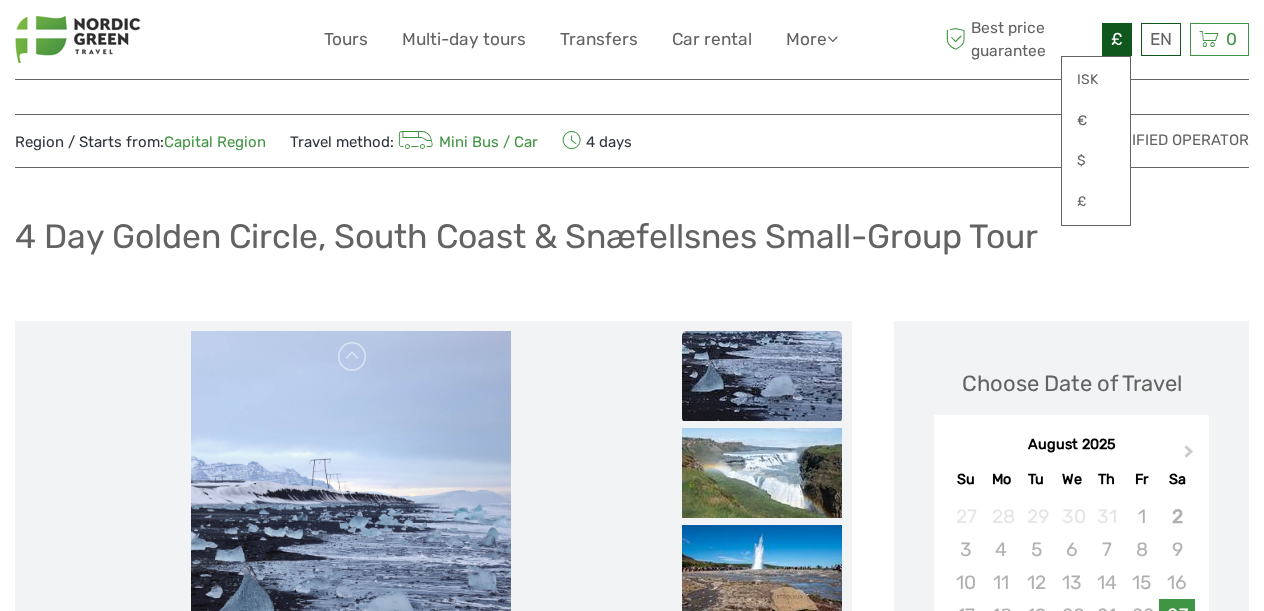 click on "£" at bounding box center [1117, 39] 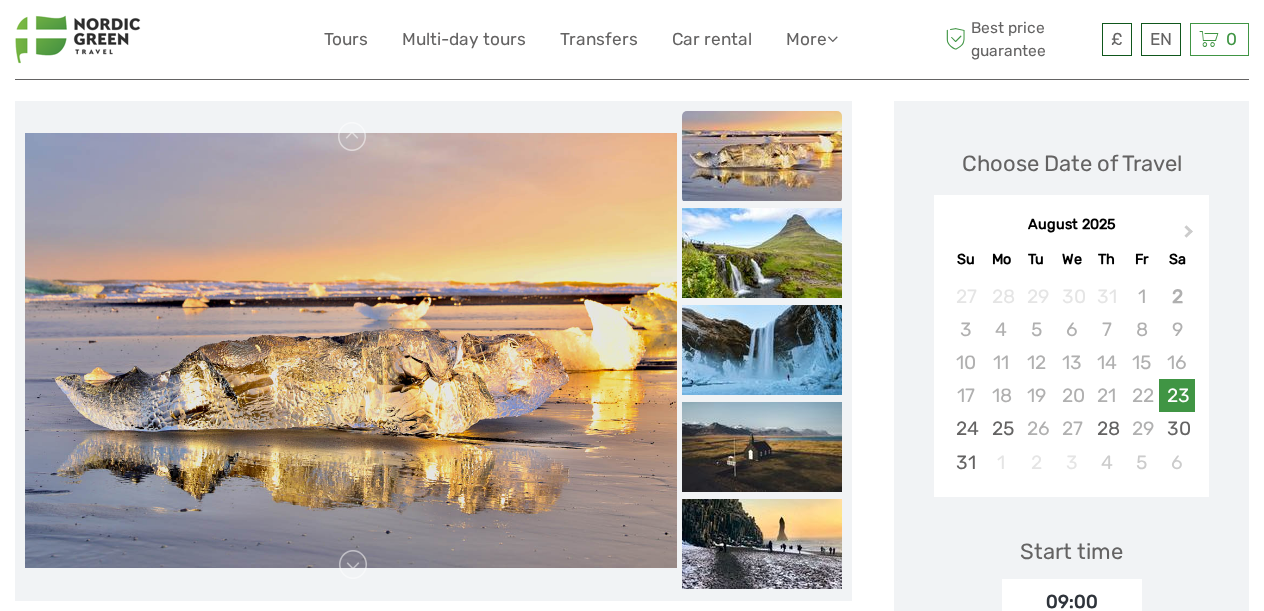 scroll, scrollTop: 230, scrollLeft: 0, axis: vertical 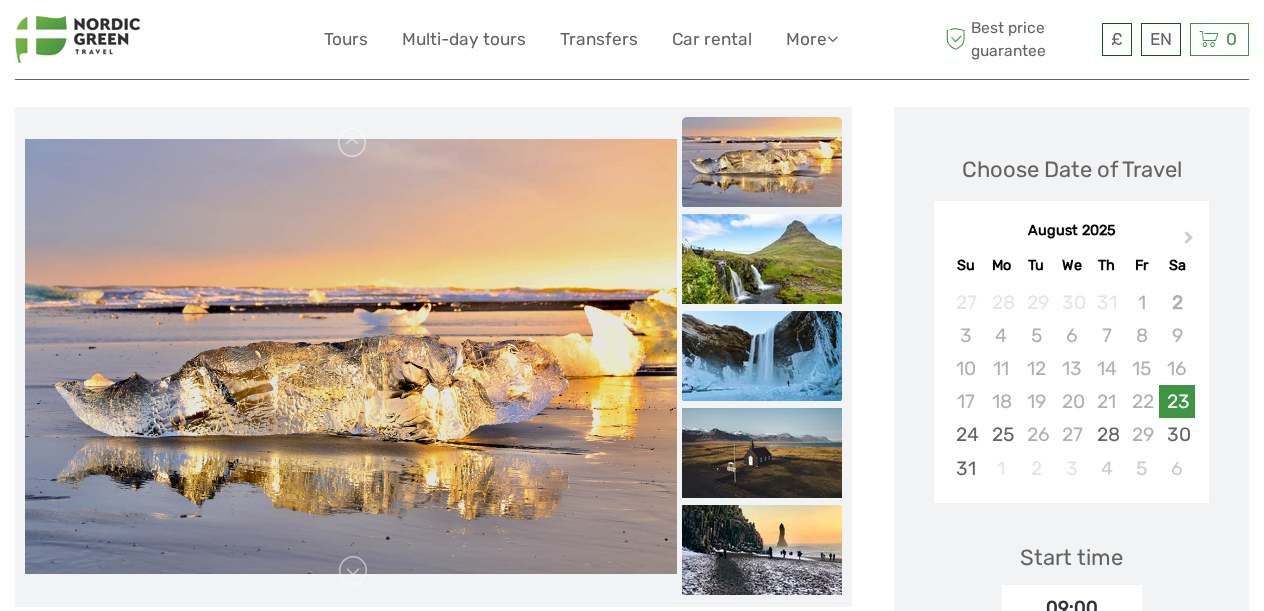 click at bounding box center (762, 356) 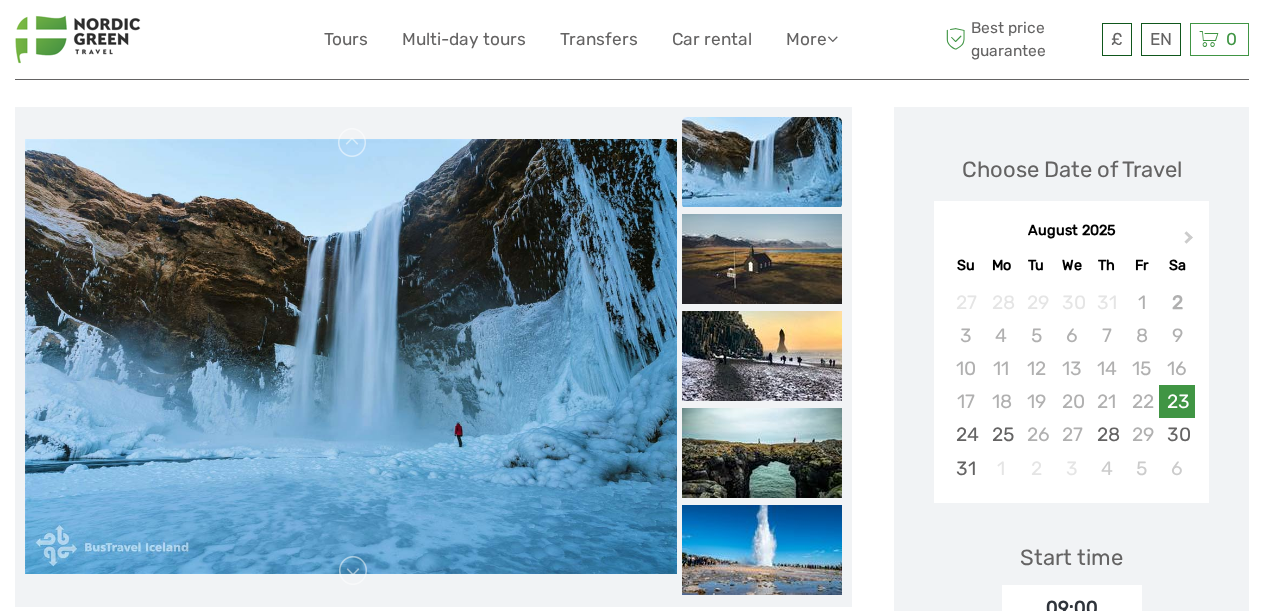 click at bounding box center (762, 356) 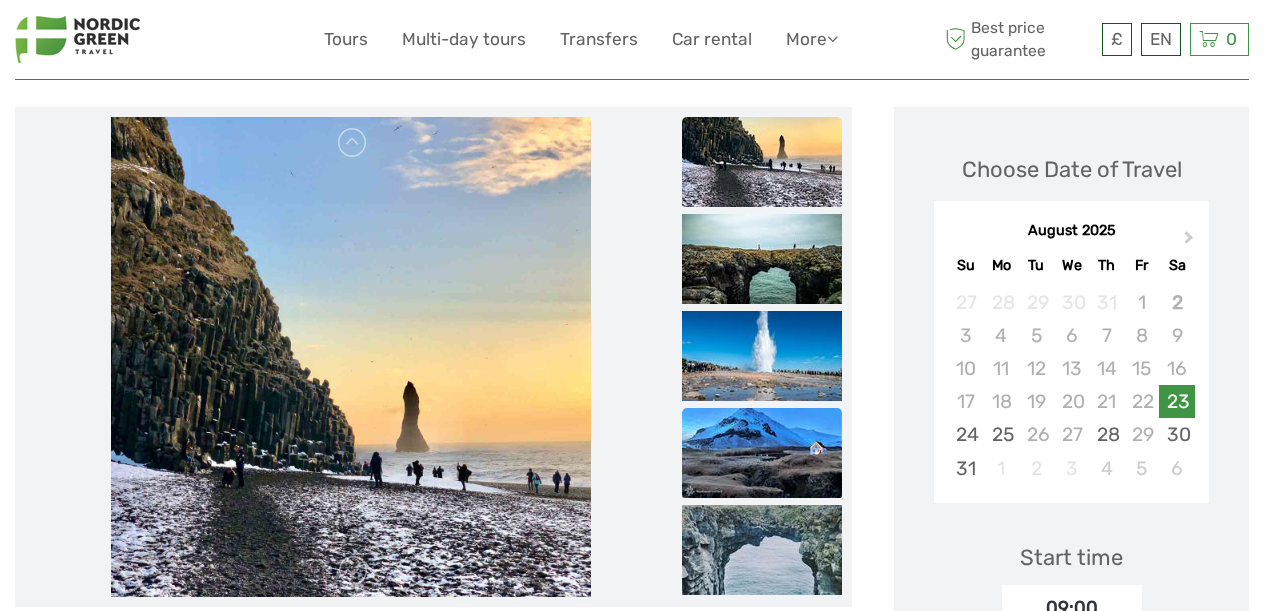 click at bounding box center (762, 453) 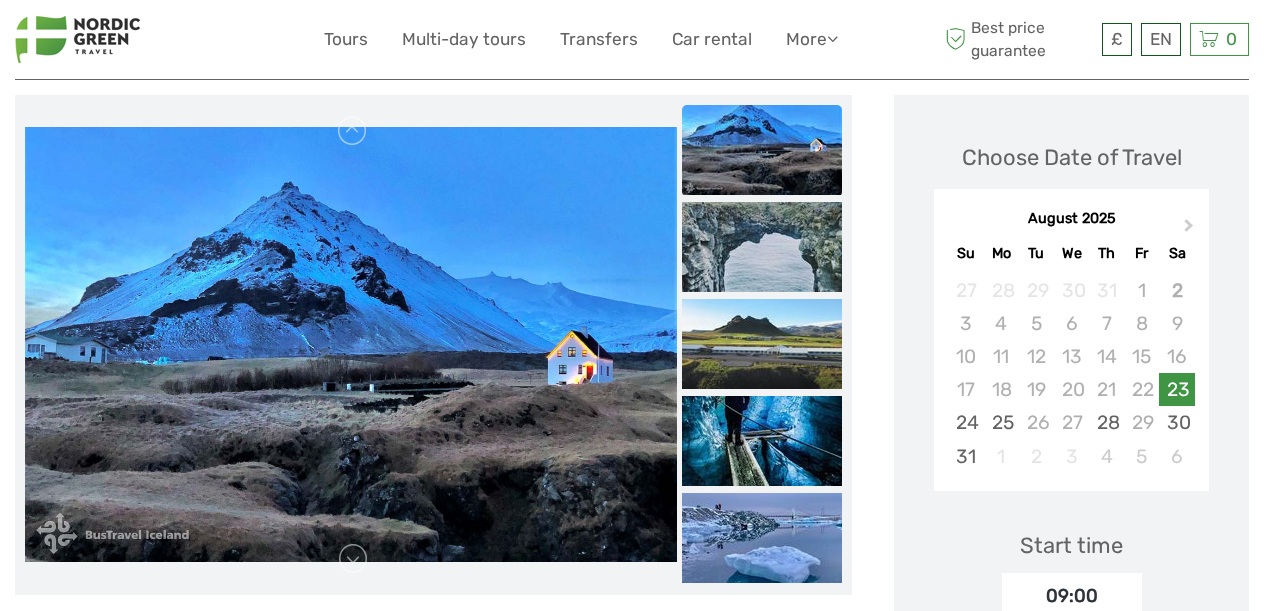 scroll, scrollTop: 253, scrollLeft: 0, axis: vertical 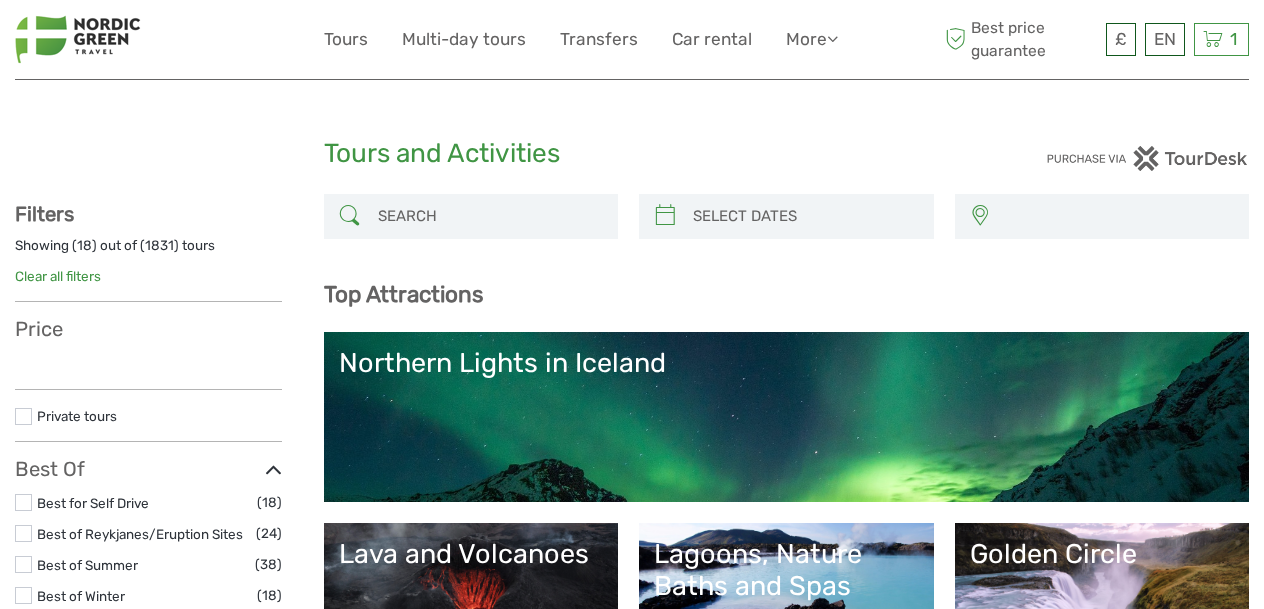 select 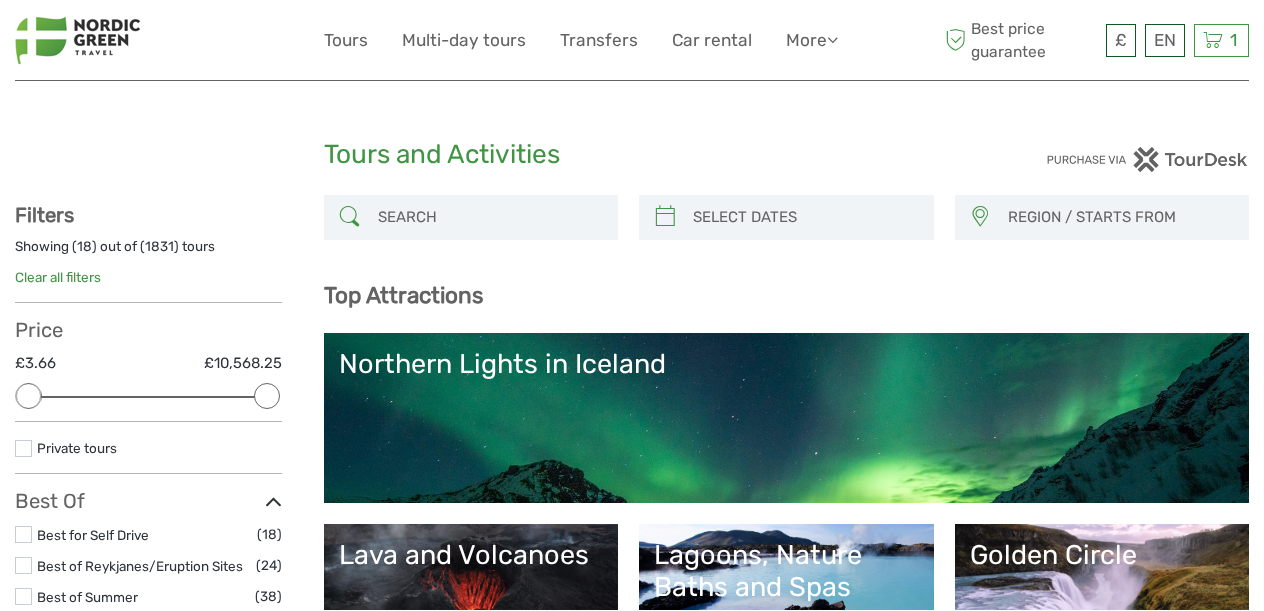 scroll, scrollTop: 0, scrollLeft: 0, axis: both 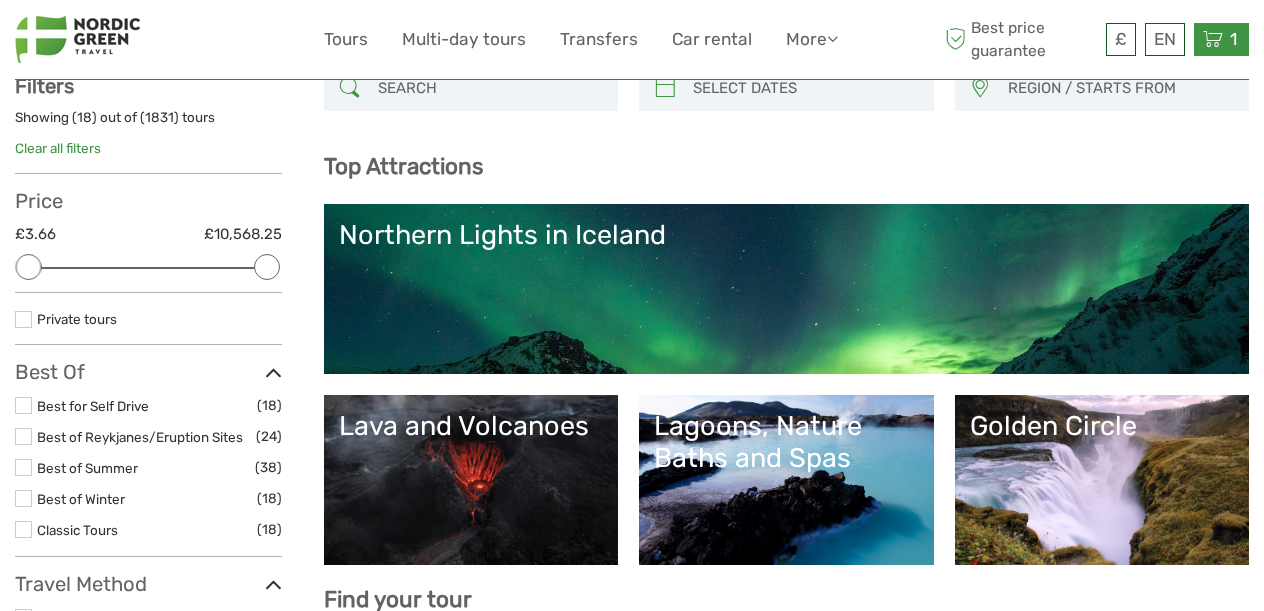 click at bounding box center (1213, 39) 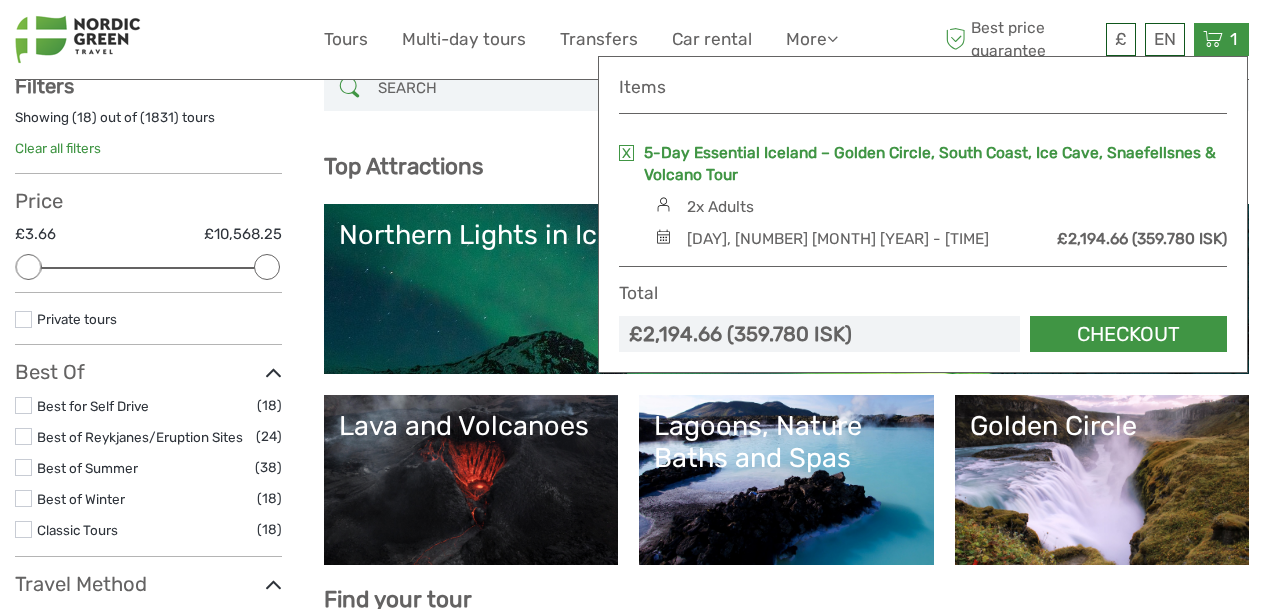 click on "5-Day Essential Iceland – Golden Circle, South Coast, Ice Cave, Snaefellsnes & Volcano Tour" at bounding box center (935, 164) 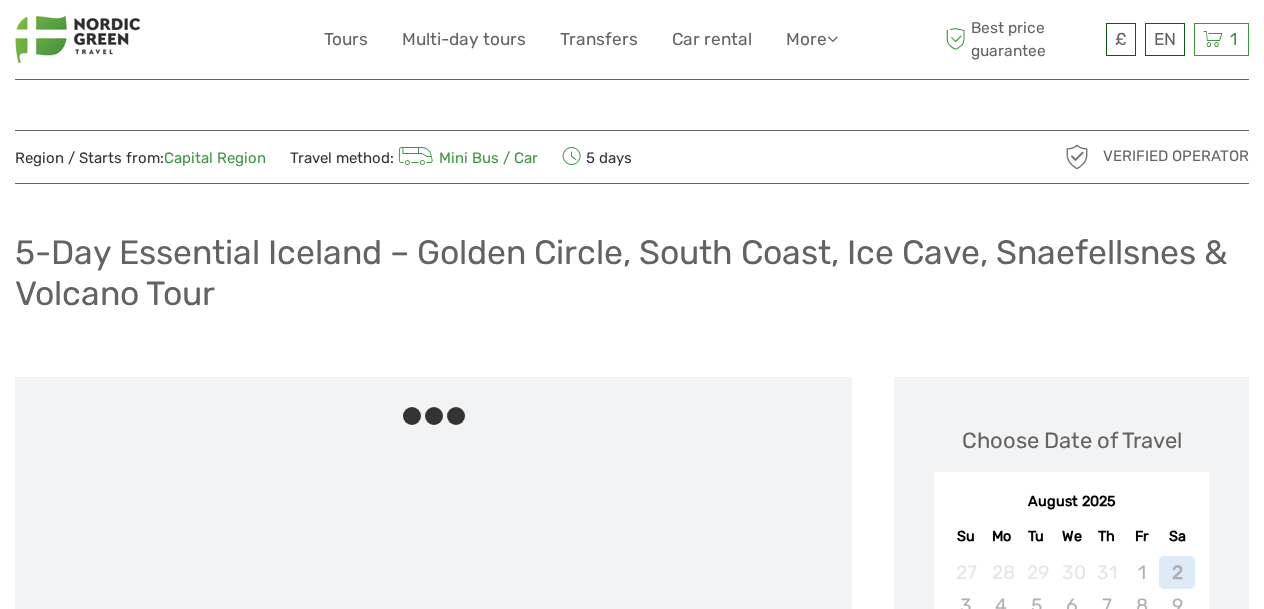 scroll, scrollTop: 0, scrollLeft: 0, axis: both 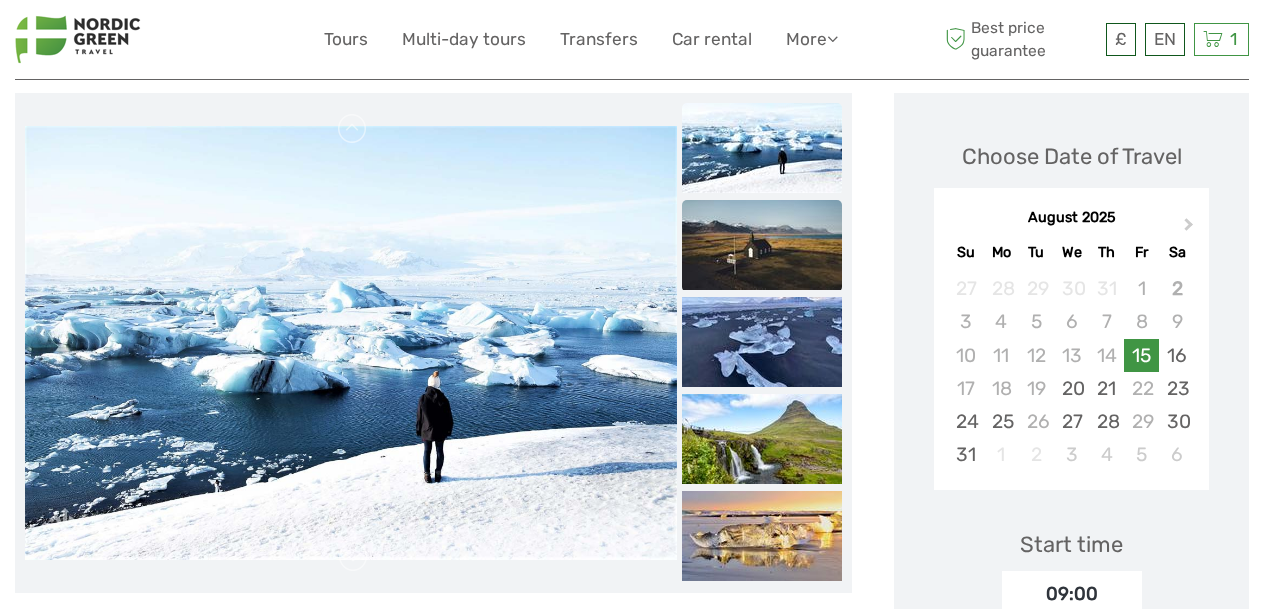 click at bounding box center [762, 245] 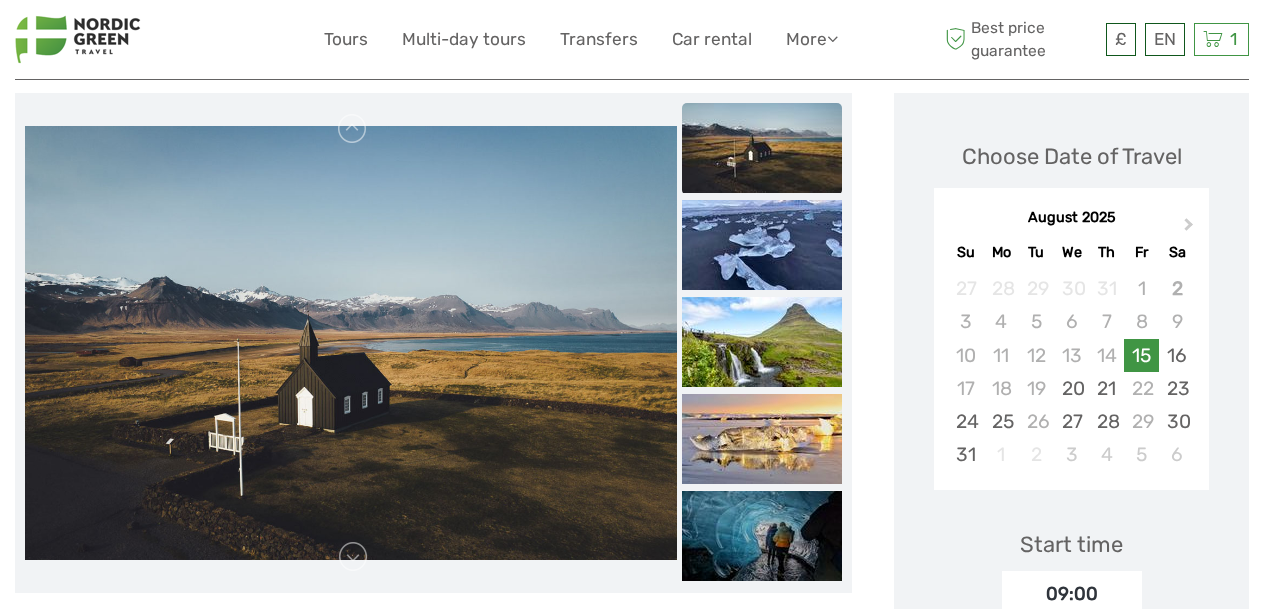 click at bounding box center (762, 1122) 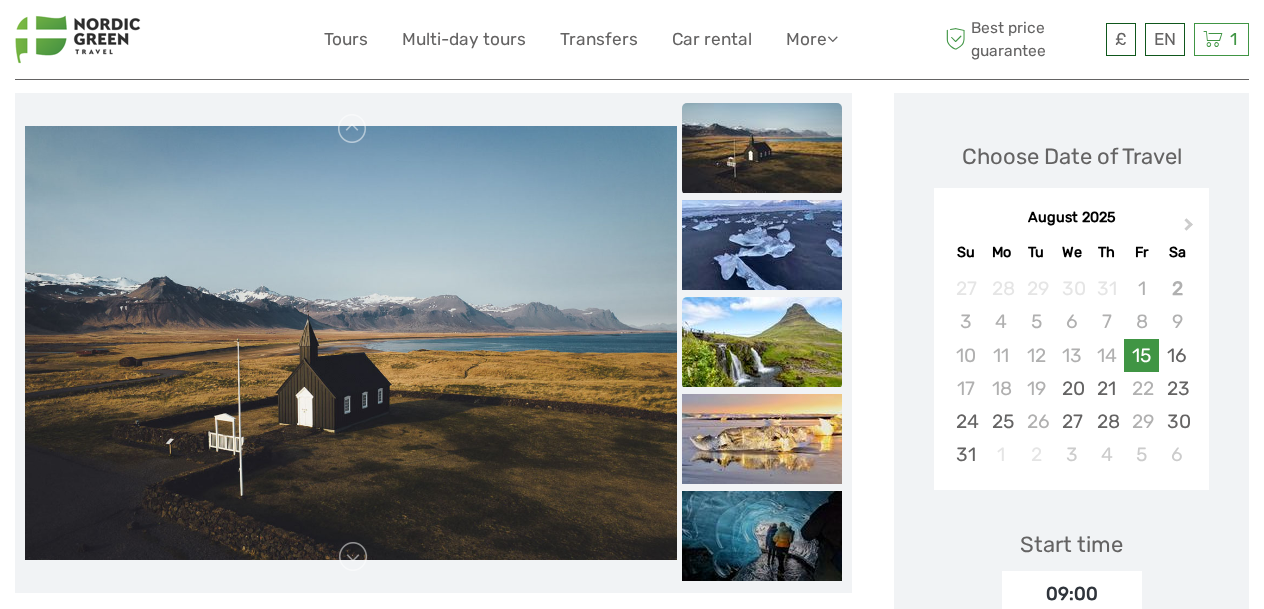 click at bounding box center [762, 342] 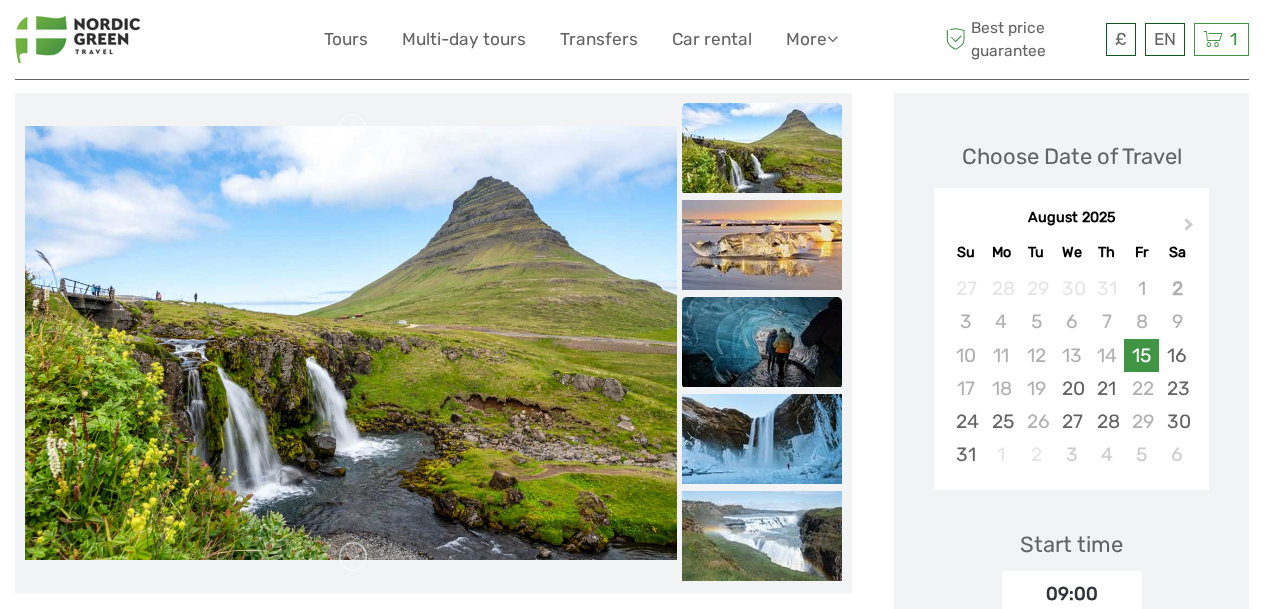 click at bounding box center [762, 342] 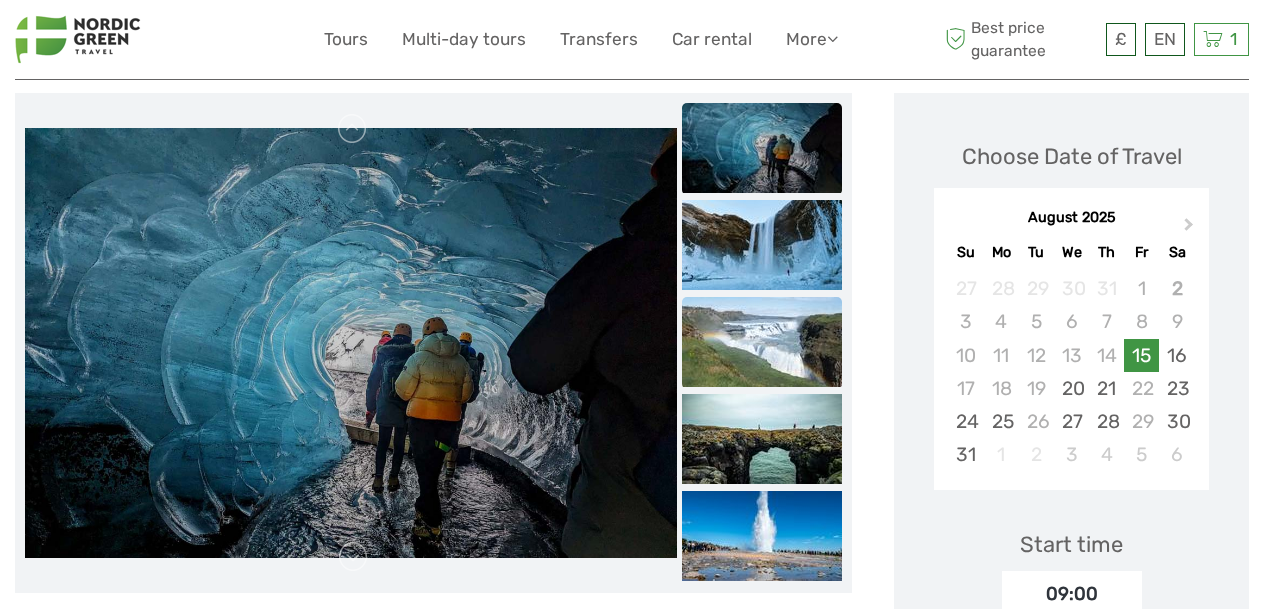 click at bounding box center [762, 342] 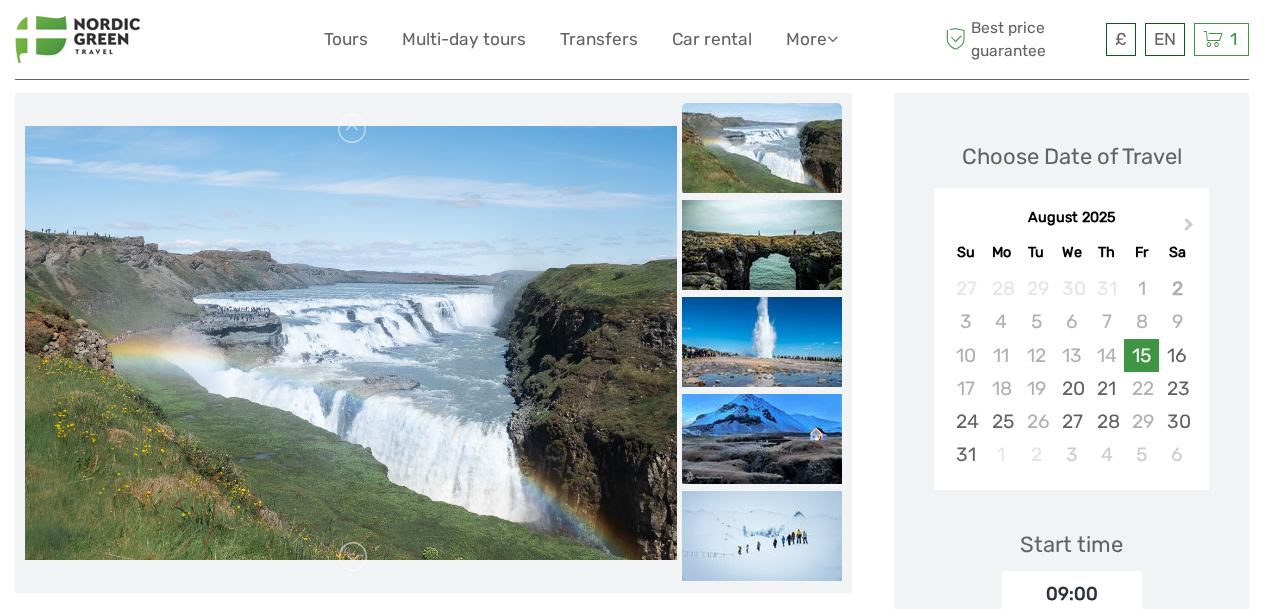 click at bounding box center [762, 342] 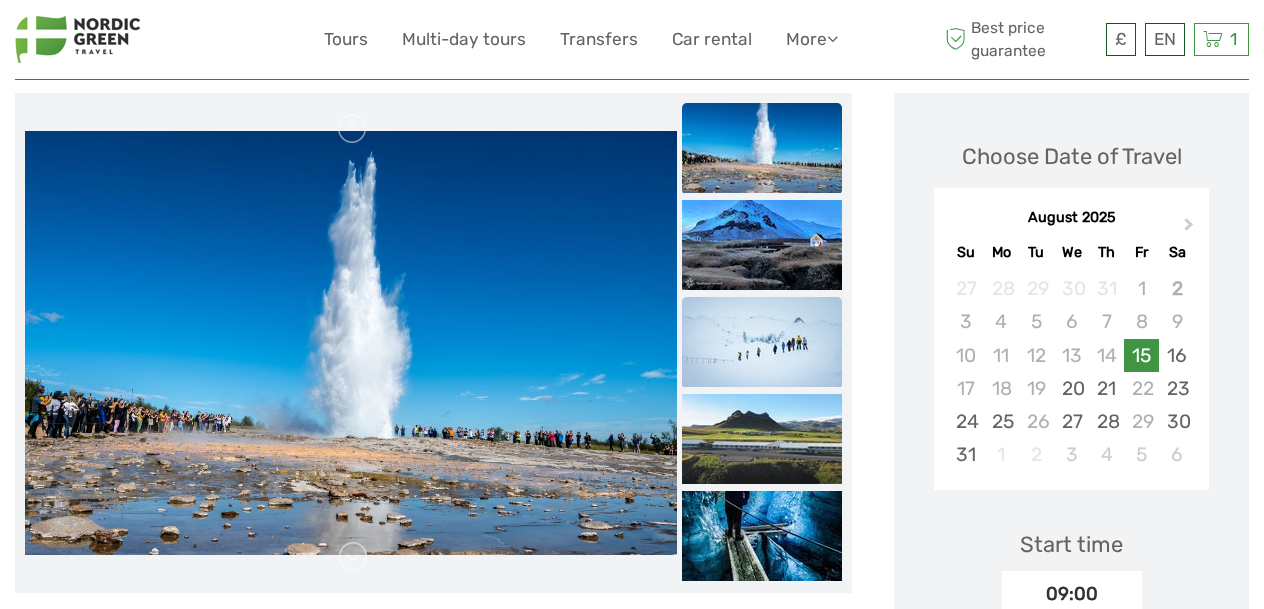 click at bounding box center [762, 342] 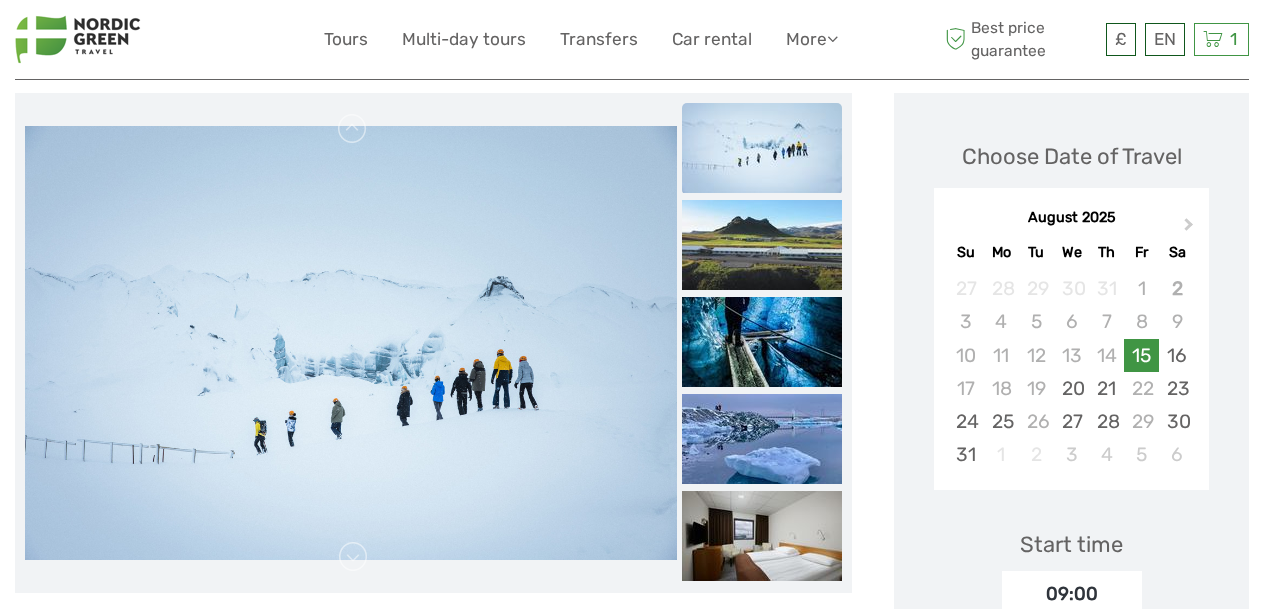 click at bounding box center (762, 342) 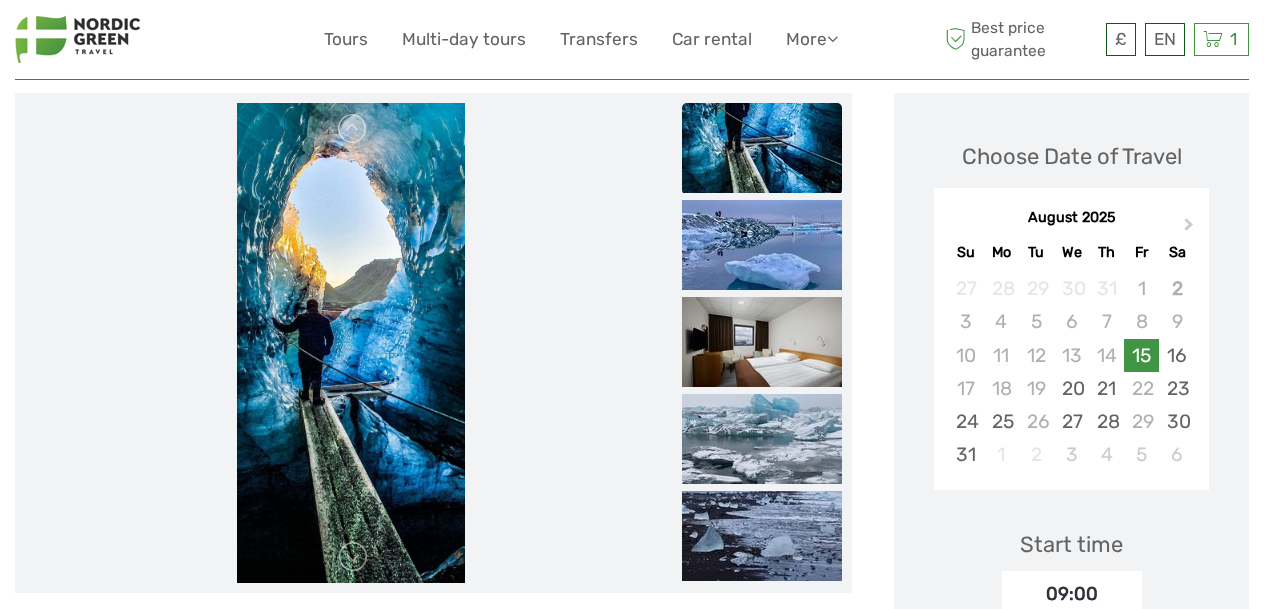 click at bounding box center [762, 342] 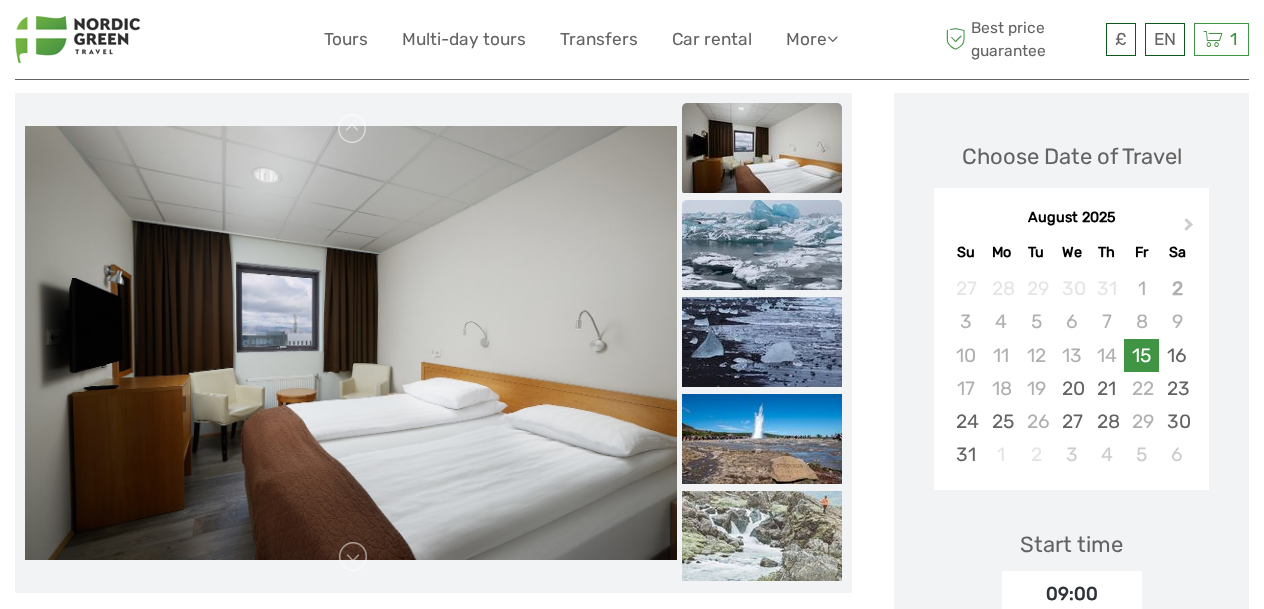 click at bounding box center [762, 245] 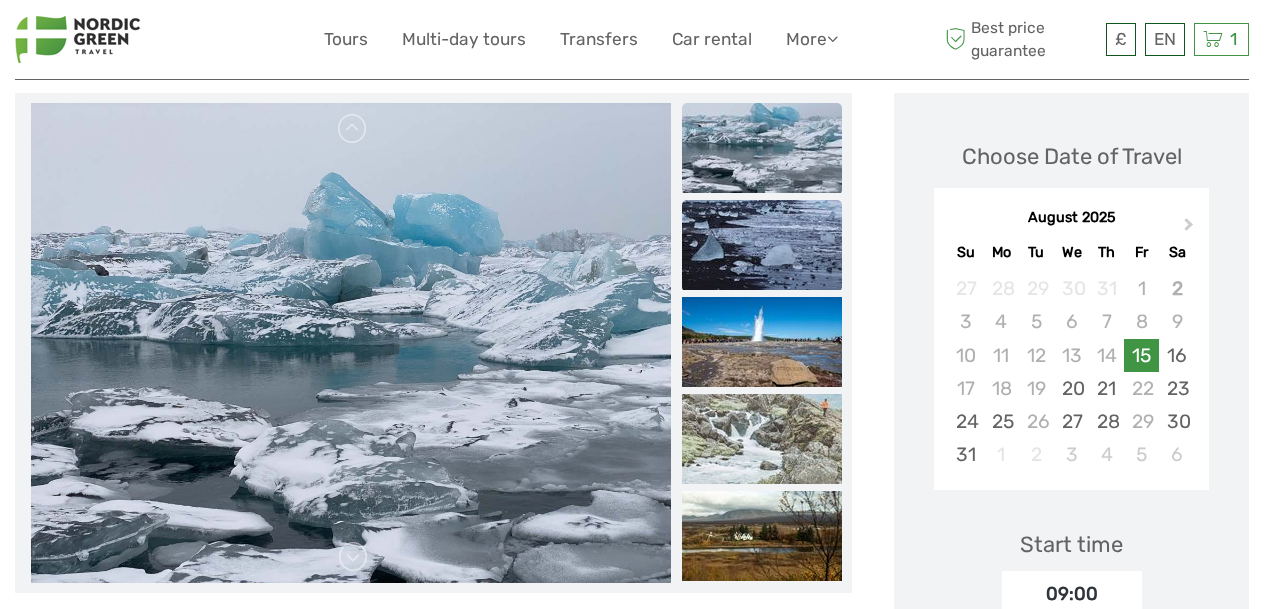 click at bounding box center (762, 245) 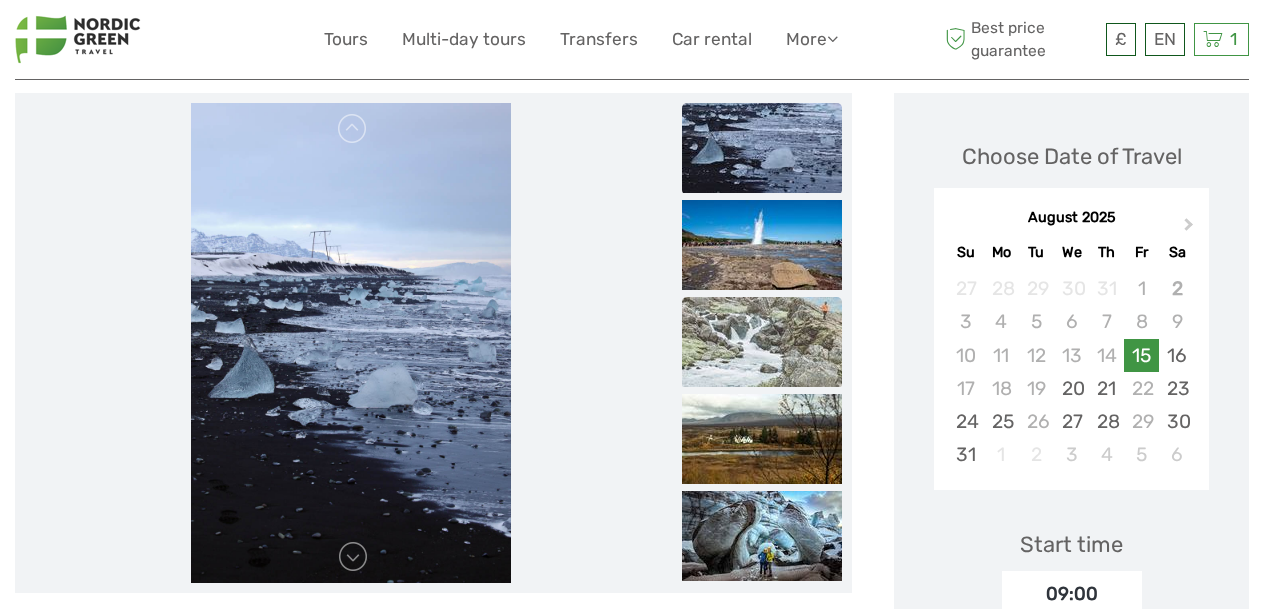 click at bounding box center [762, 342] 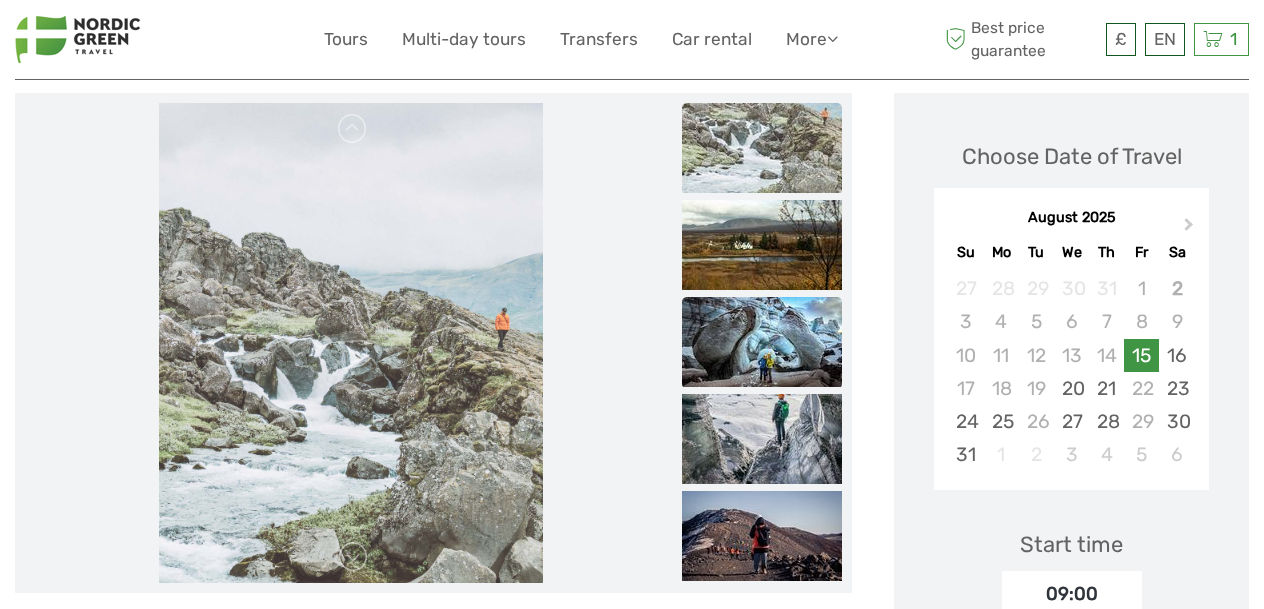 click at bounding box center (762, 342) 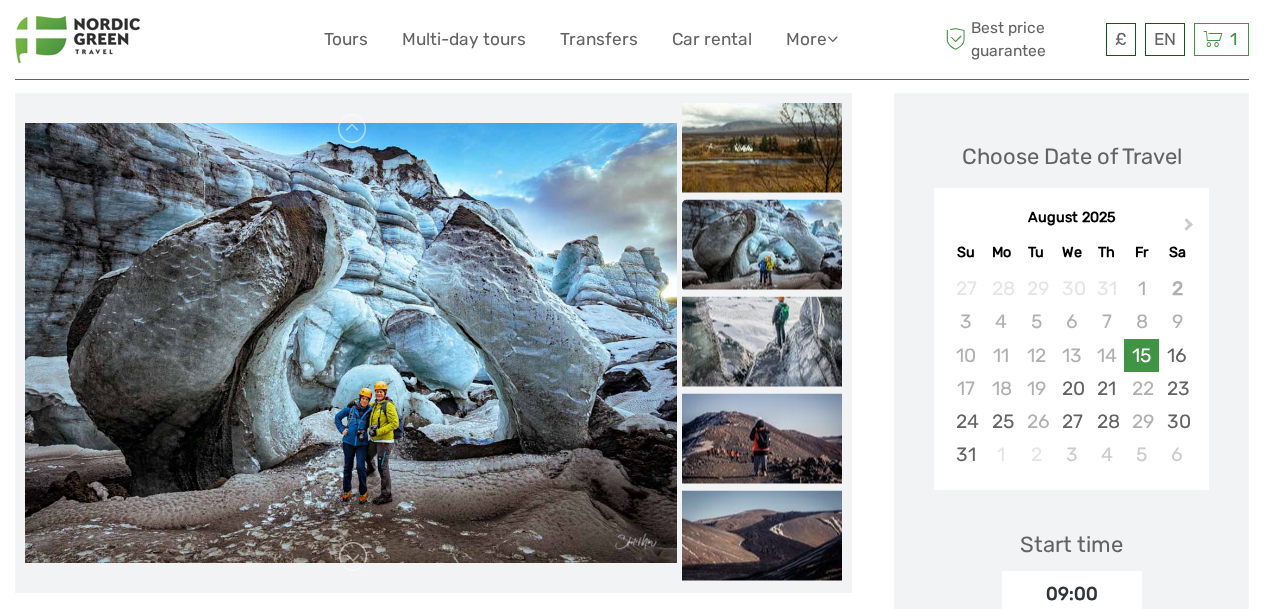 click at bounding box center (762, 342) 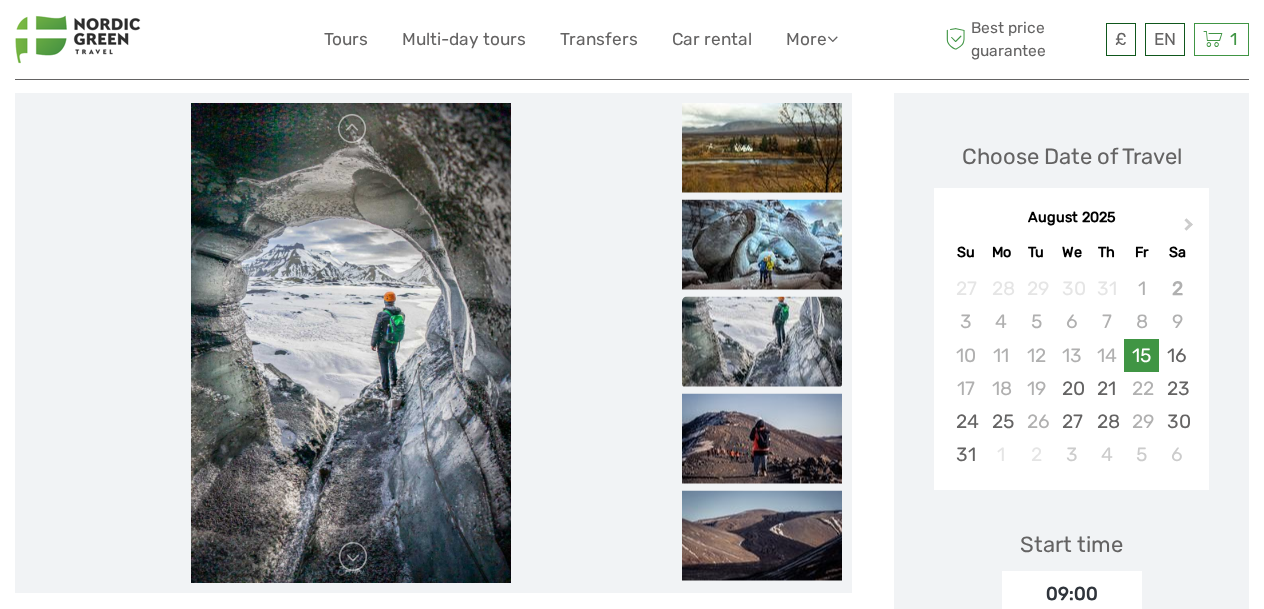 click at bounding box center (762, 342) 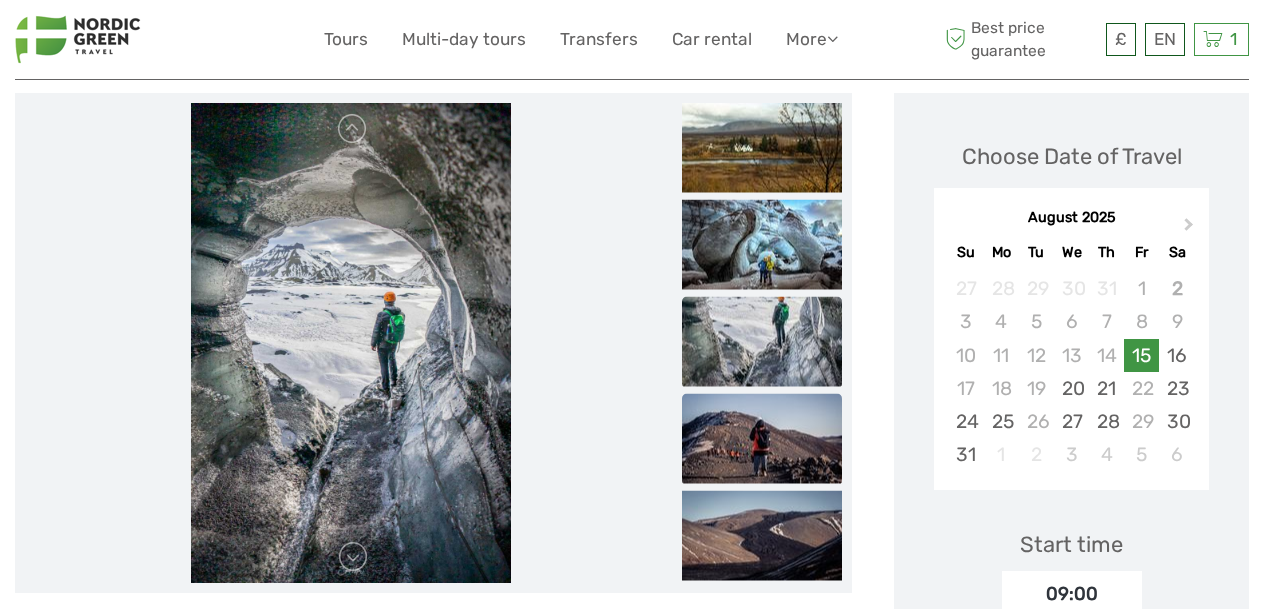click at bounding box center (762, 439) 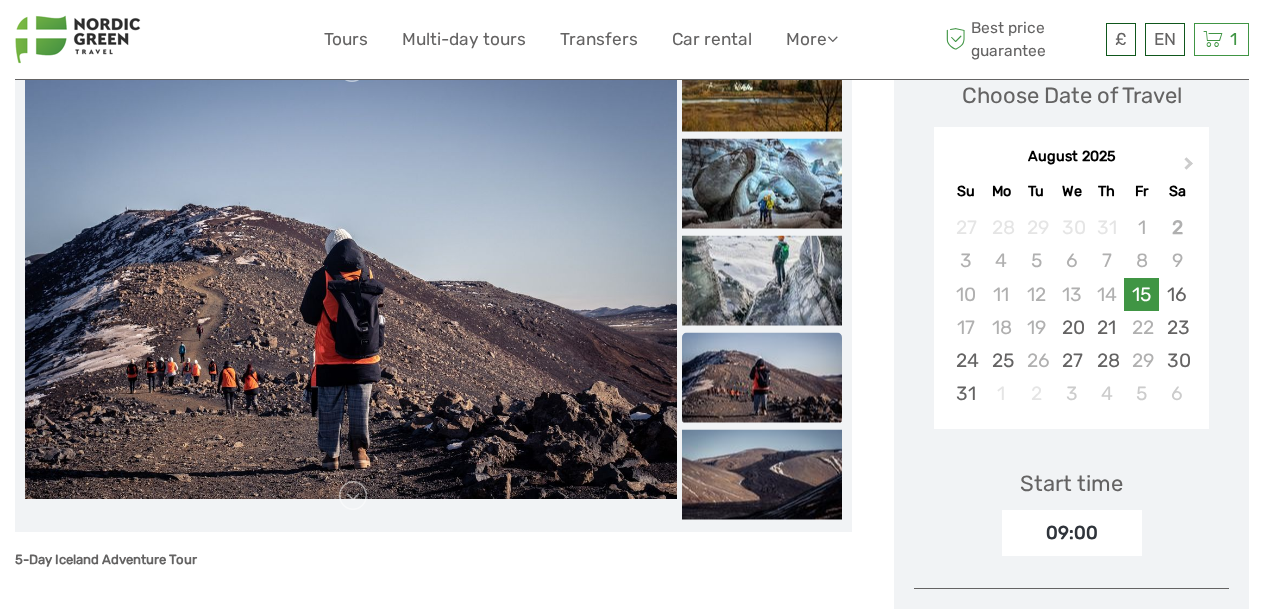 scroll, scrollTop: 358, scrollLeft: 0, axis: vertical 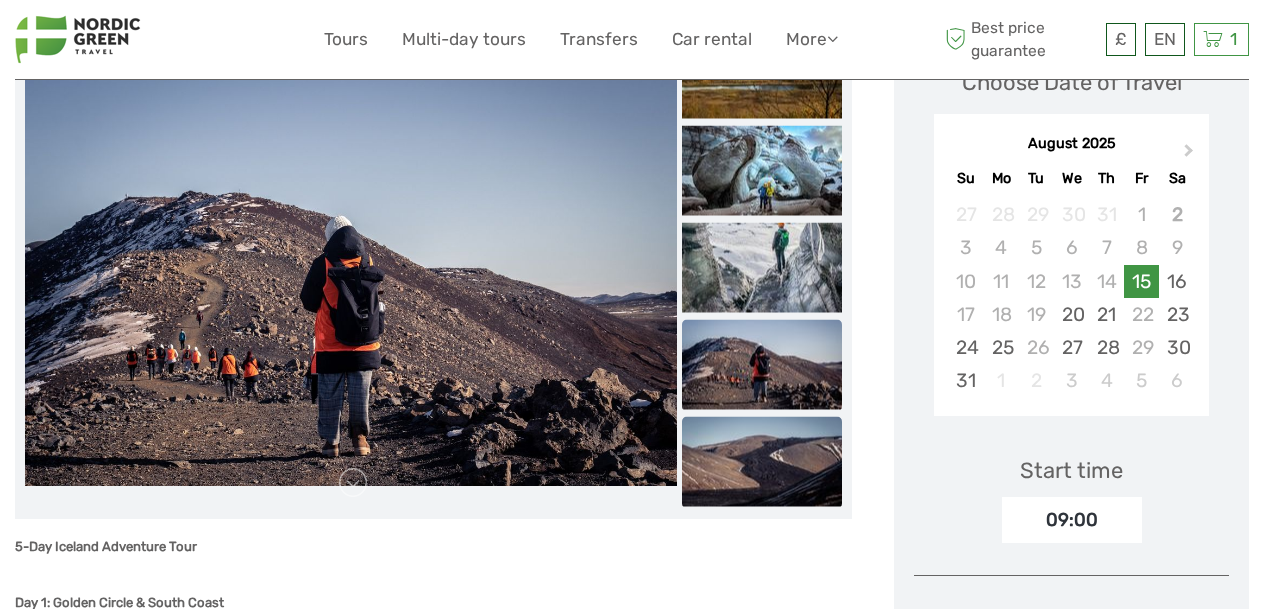 click at bounding box center (762, 462) 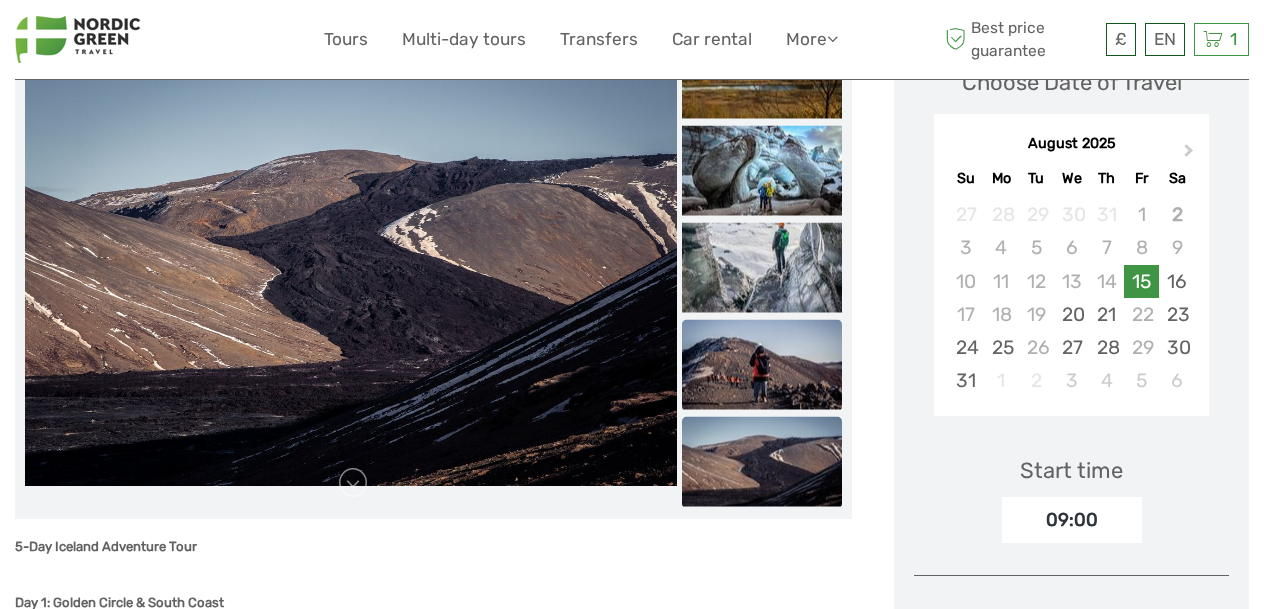 click at bounding box center [762, 365] 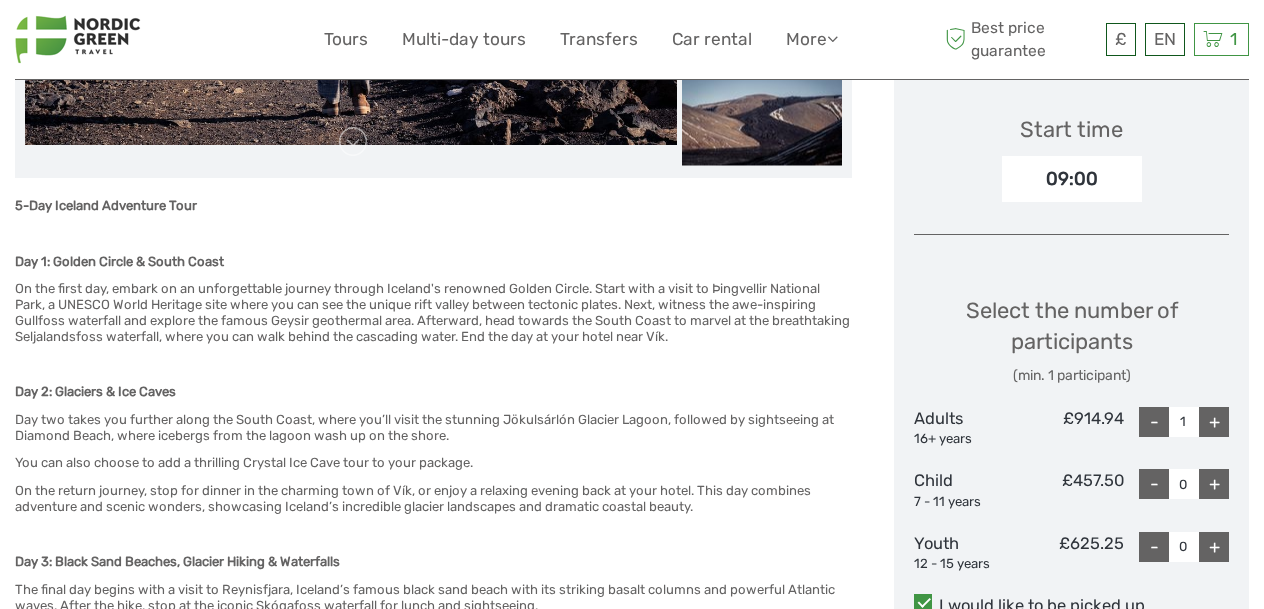 scroll, scrollTop: 705, scrollLeft: 0, axis: vertical 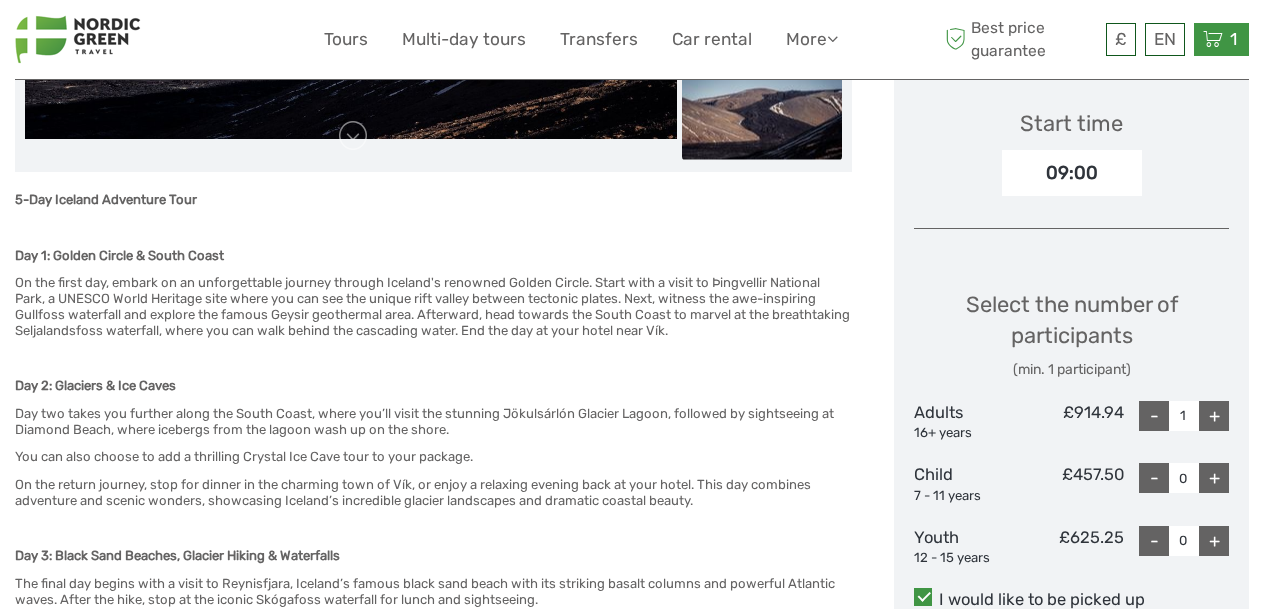 click on "1" at bounding box center [1233, 39] 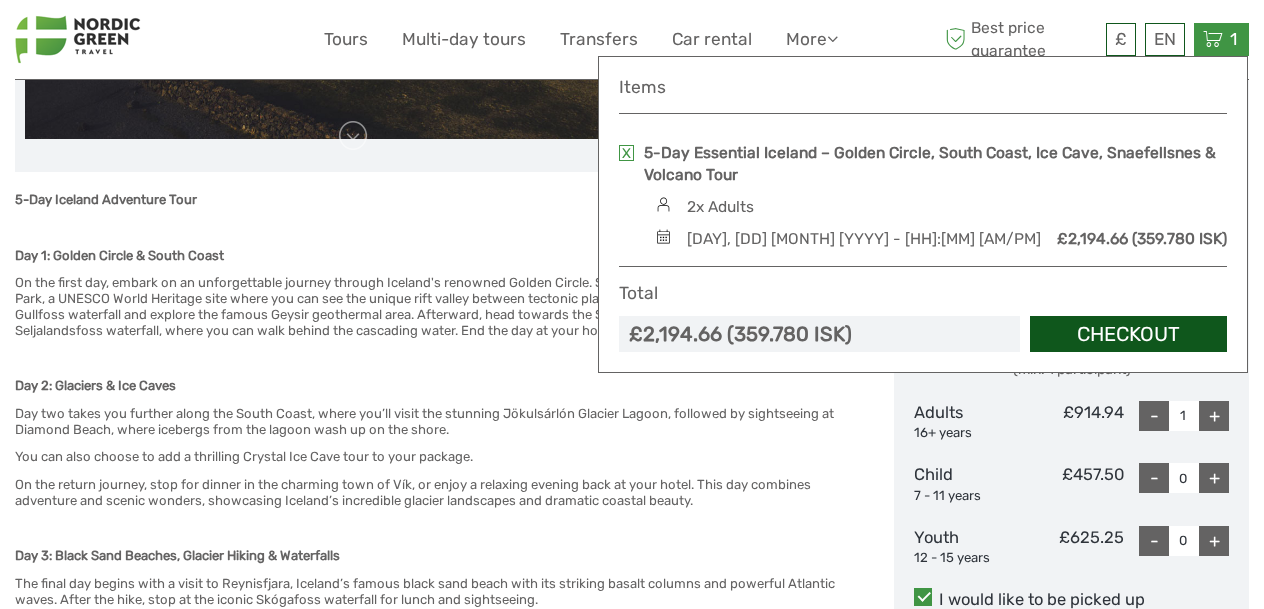 click on "Checkout" at bounding box center (1128, 334) 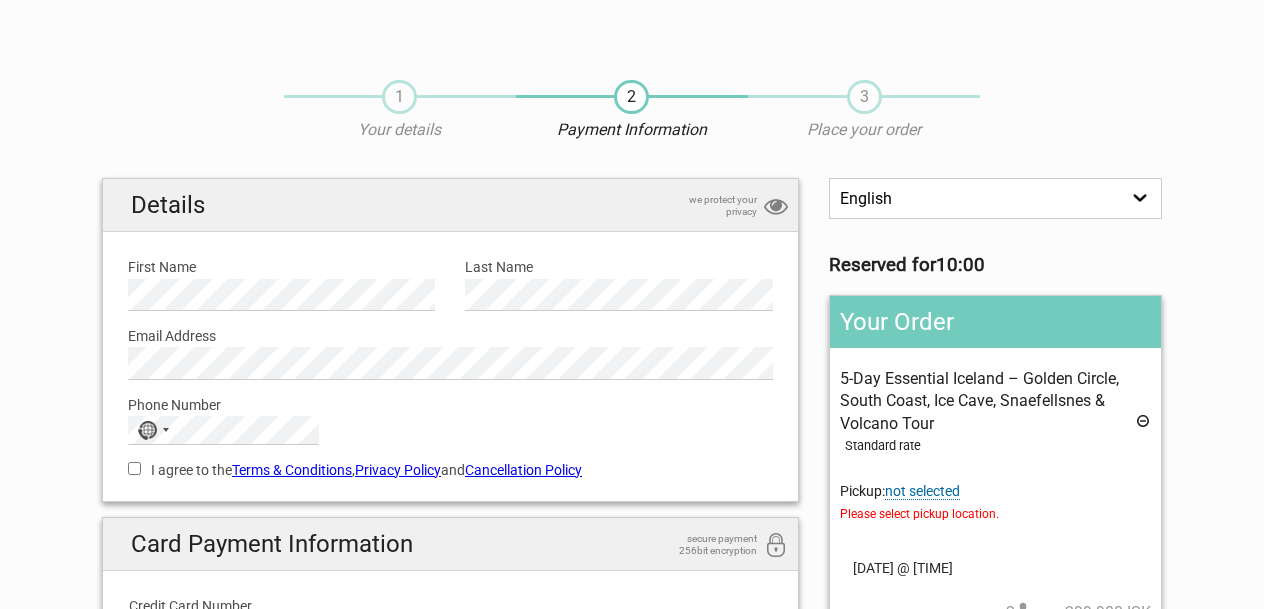 scroll, scrollTop: 0, scrollLeft: 0, axis: both 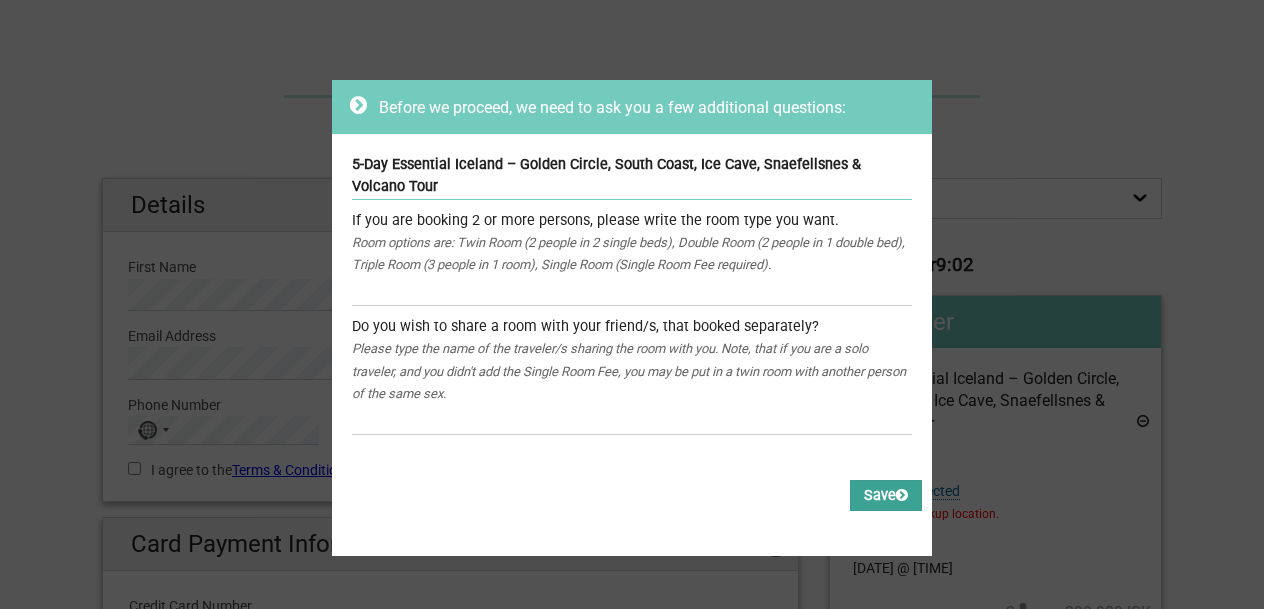 click on "Save" at bounding box center [886, 495] 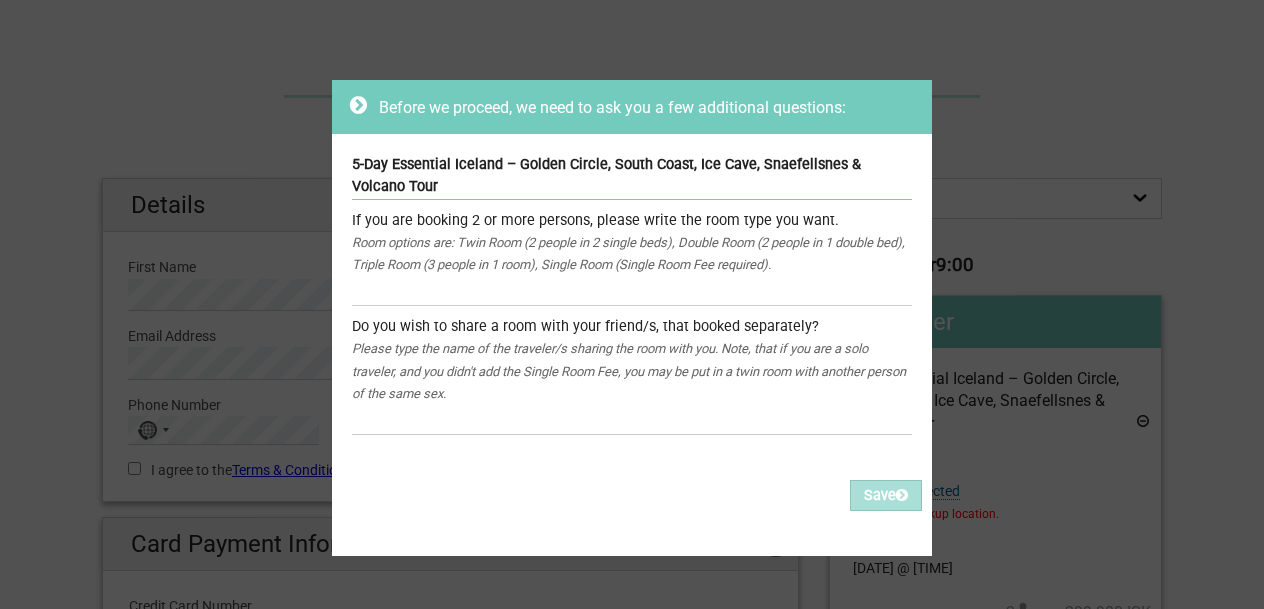 click on "Room options are: Twin Room (2 people in 2 single beds), Double Room (2 people in 1 double bed), Triple Room (3 people in 1 room), Single Room (Single Room Fee required)." at bounding box center (632, 254) 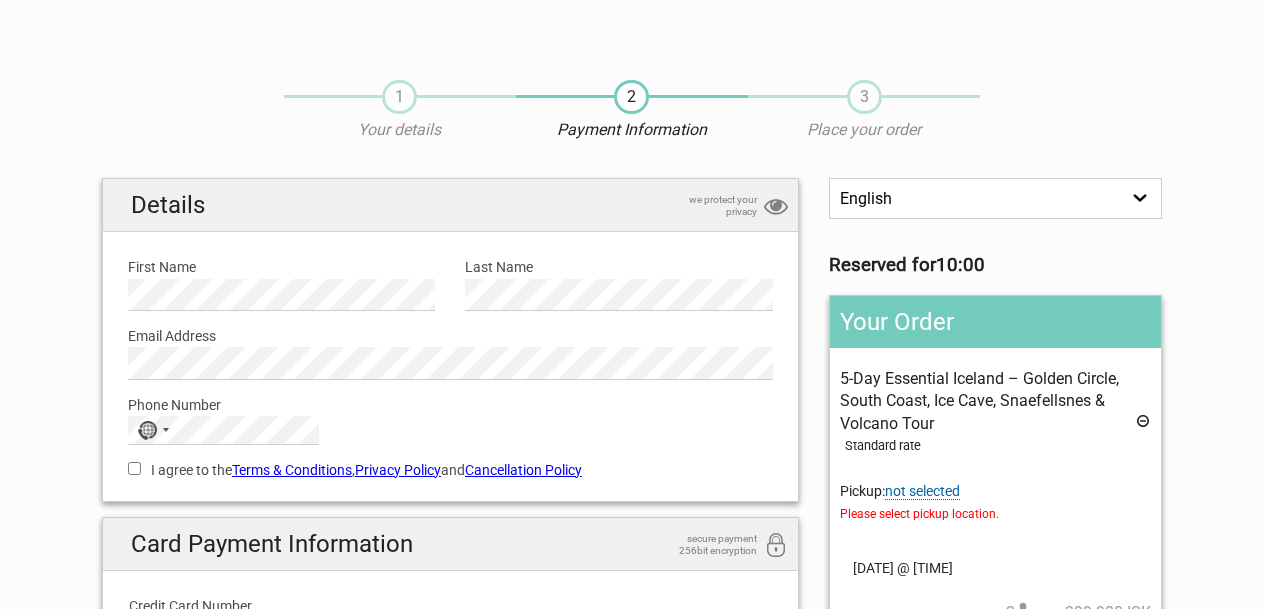 scroll, scrollTop: 0, scrollLeft: 0, axis: both 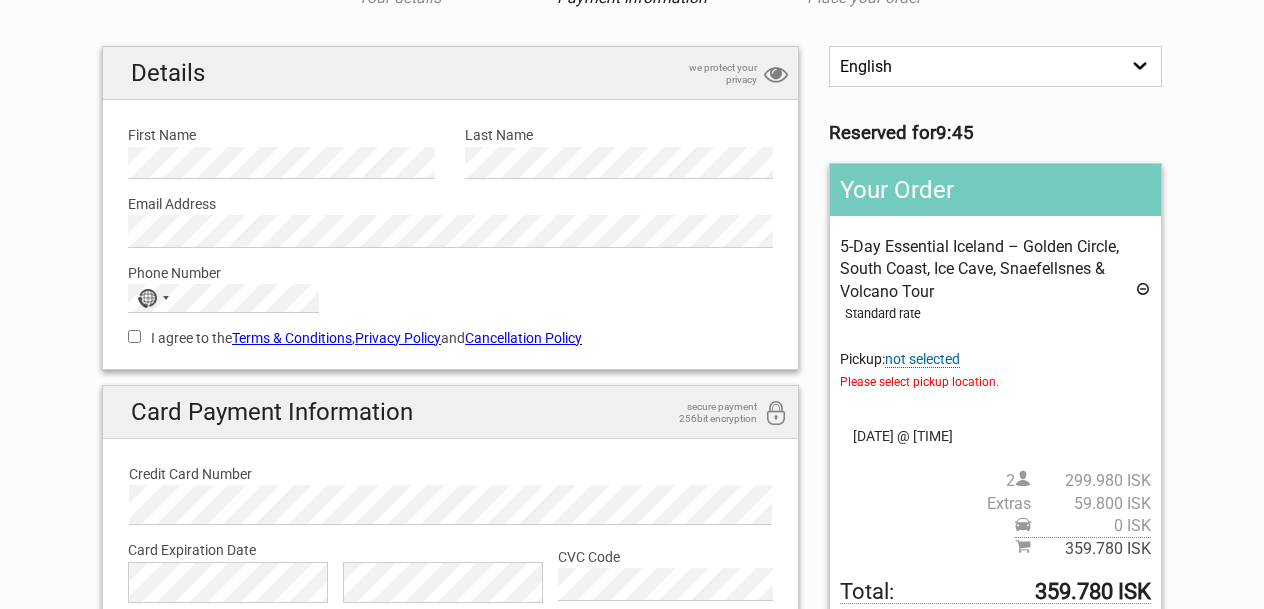 click on "not selected" at bounding box center (922, 359) 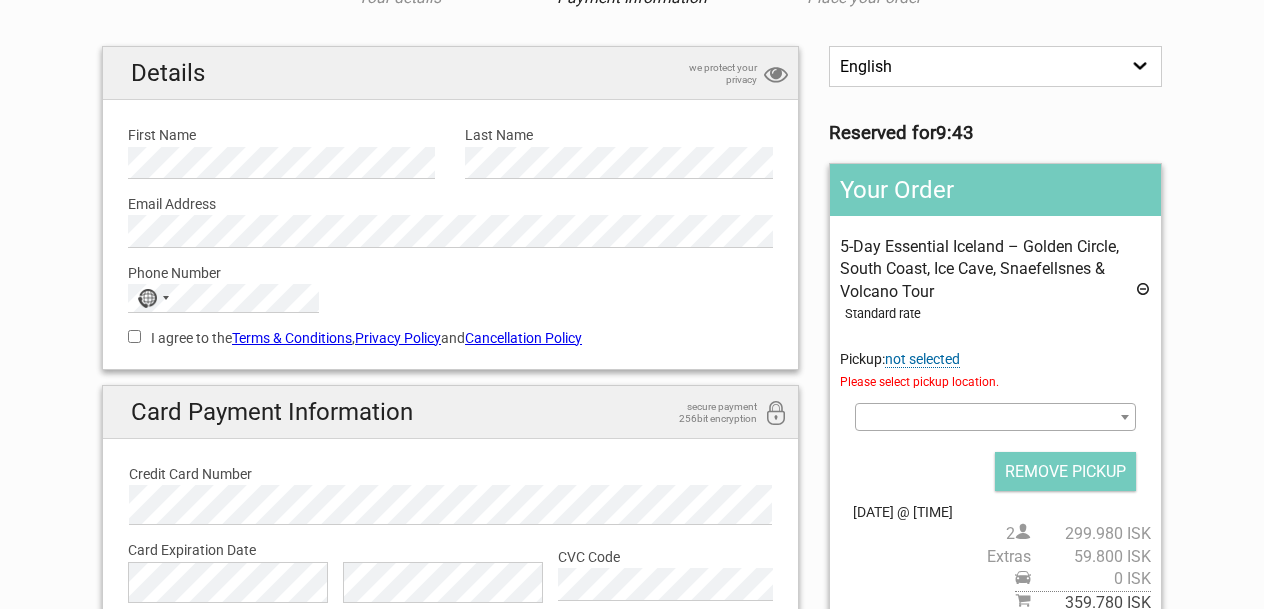 click at bounding box center [1125, 417] 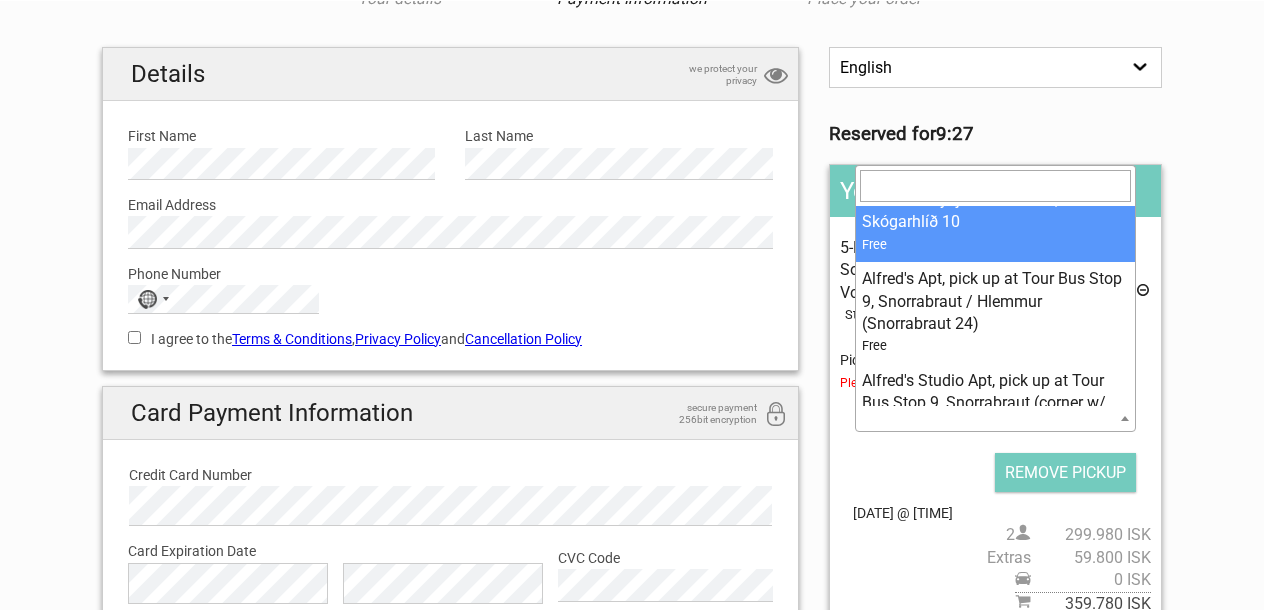 scroll, scrollTop: 0, scrollLeft: 0, axis: both 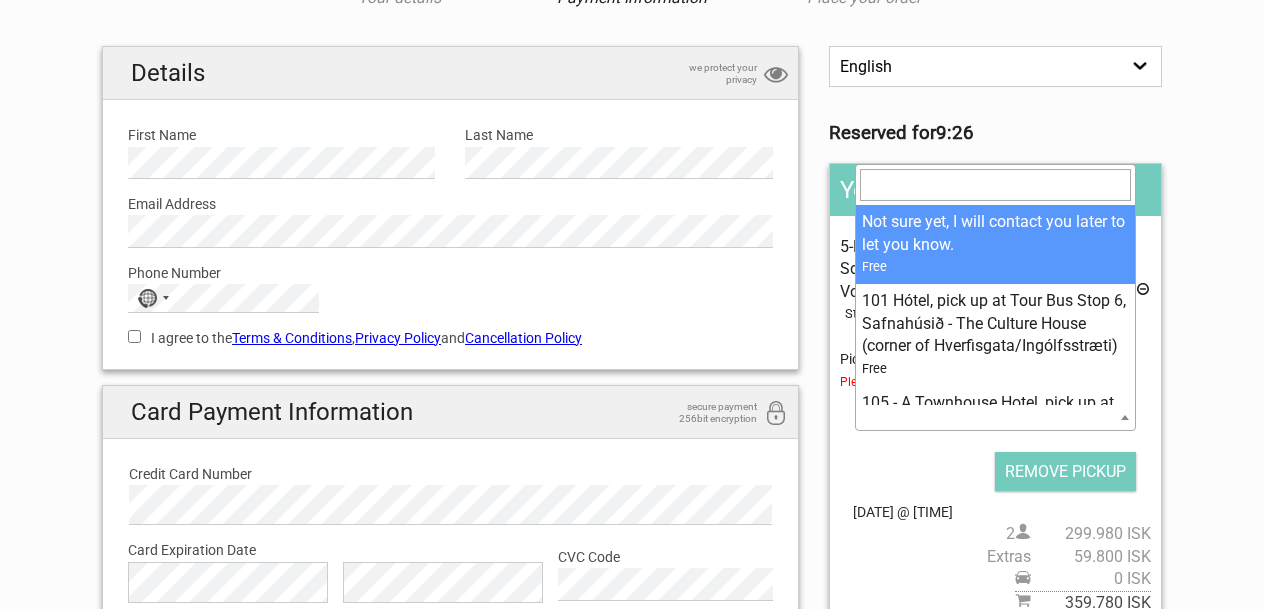 select on "137496" 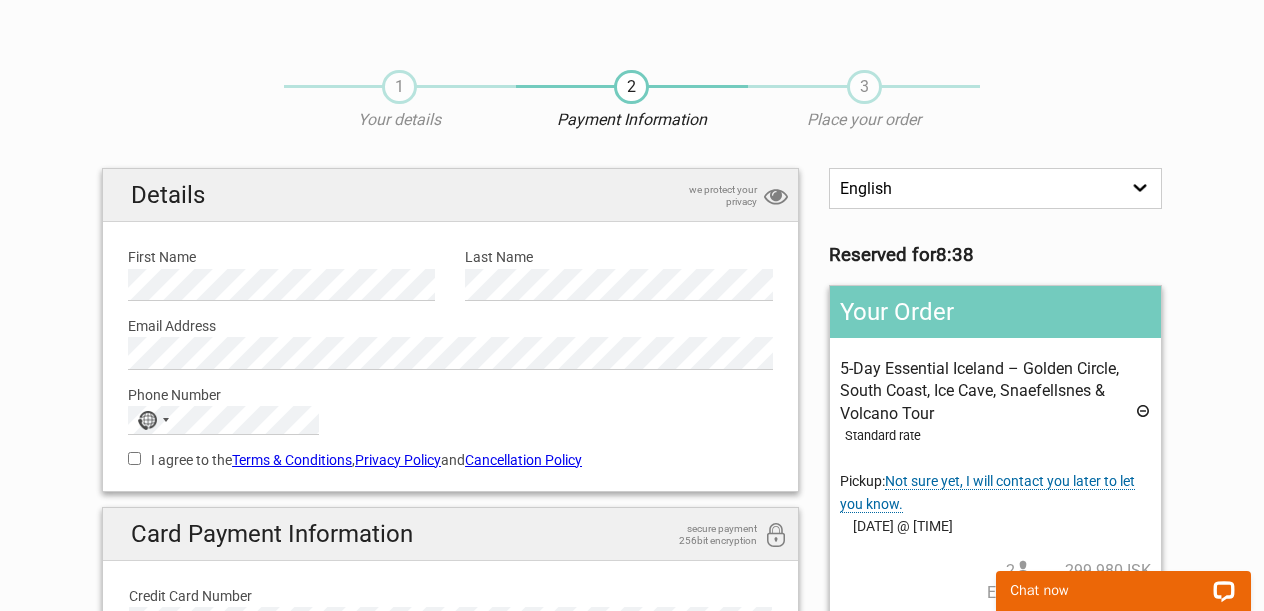 scroll, scrollTop: 1, scrollLeft: 0, axis: vertical 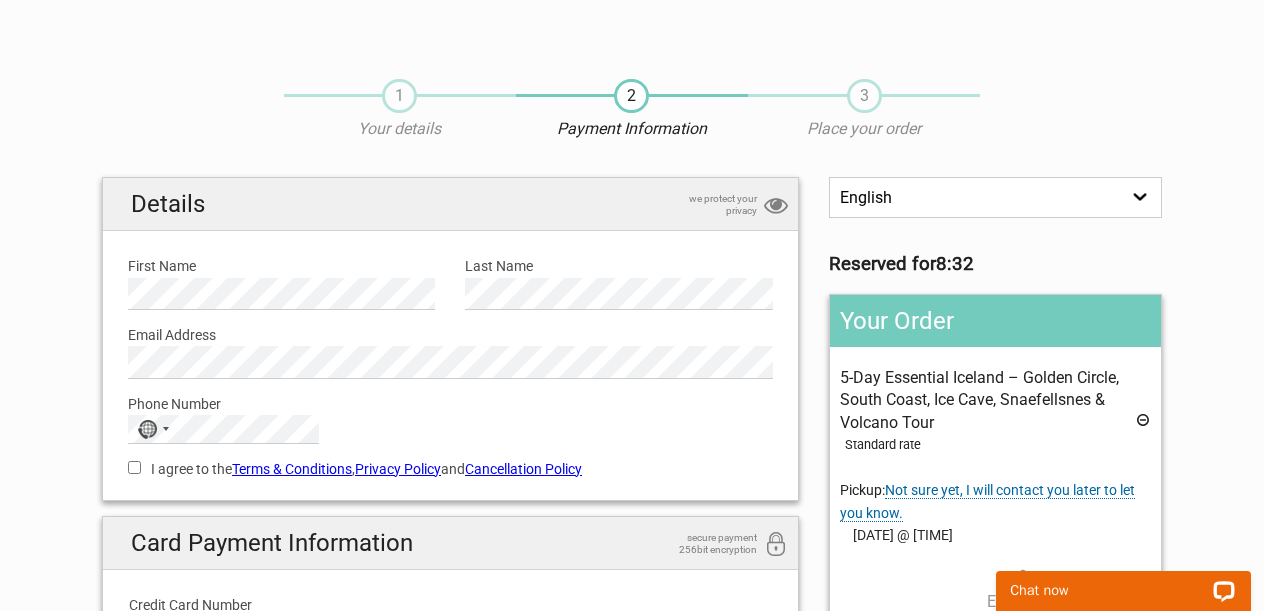 click on "1" at bounding box center [399, 96] 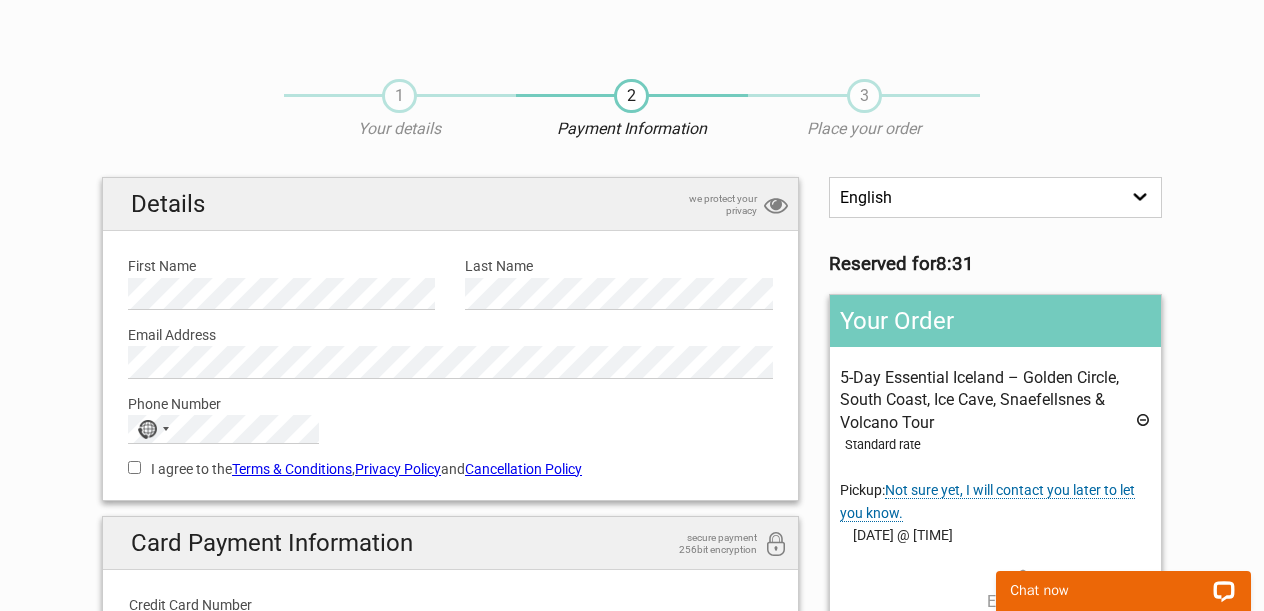 click on "1" at bounding box center (399, 96) 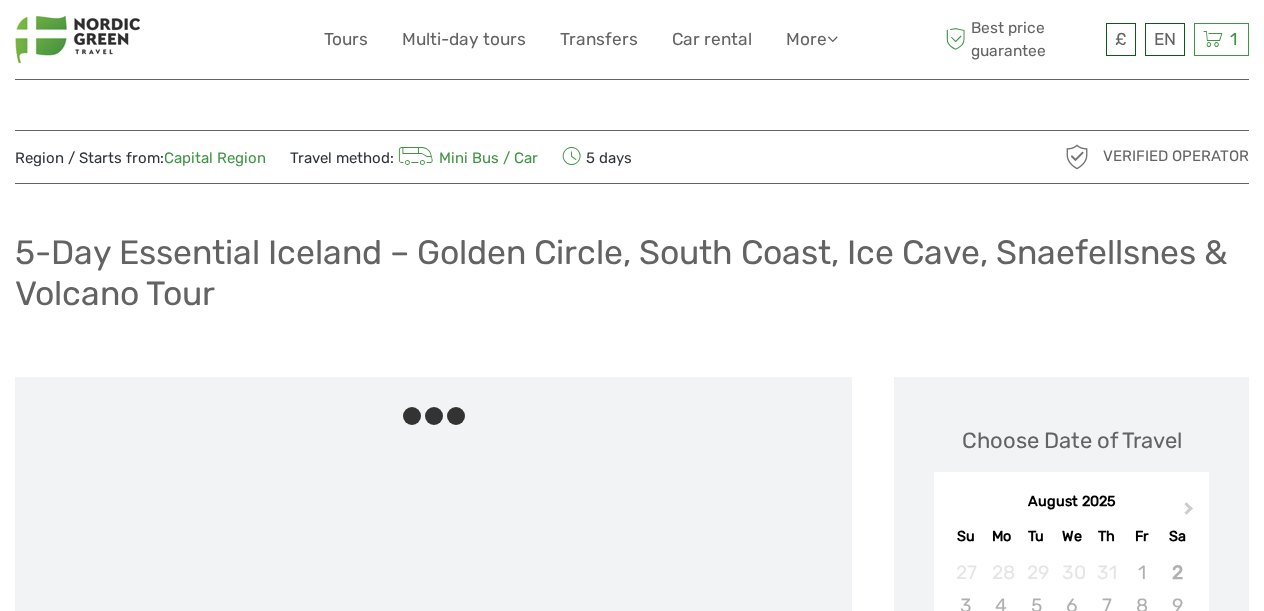 scroll, scrollTop: 705, scrollLeft: 0, axis: vertical 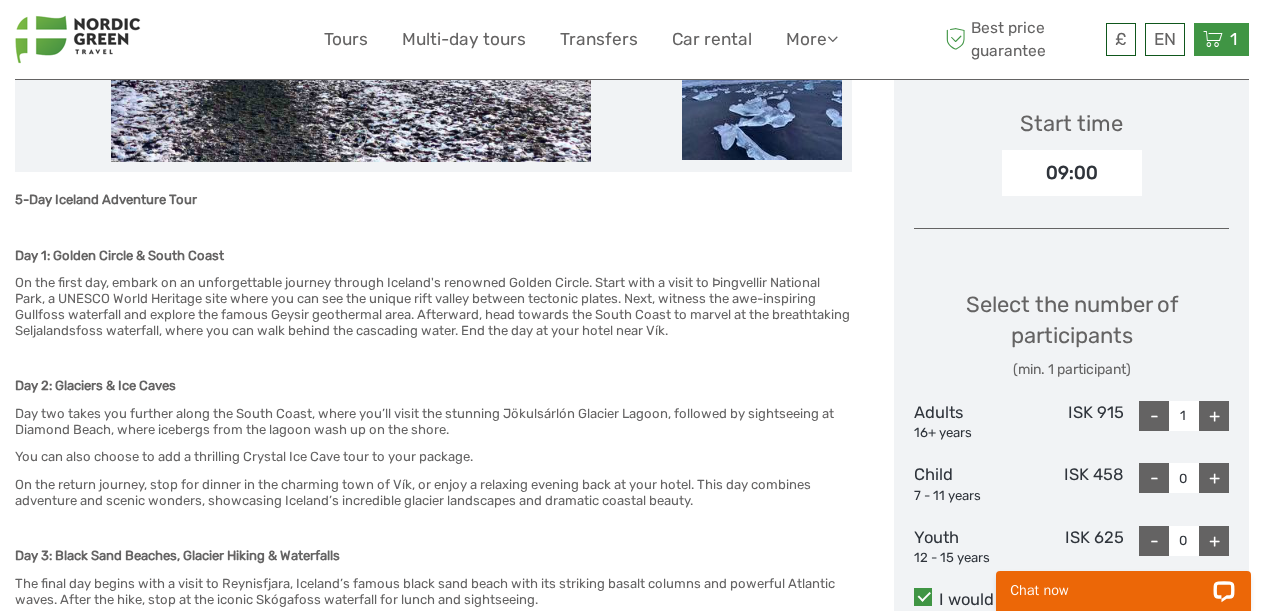 click on "1" at bounding box center [1233, 39] 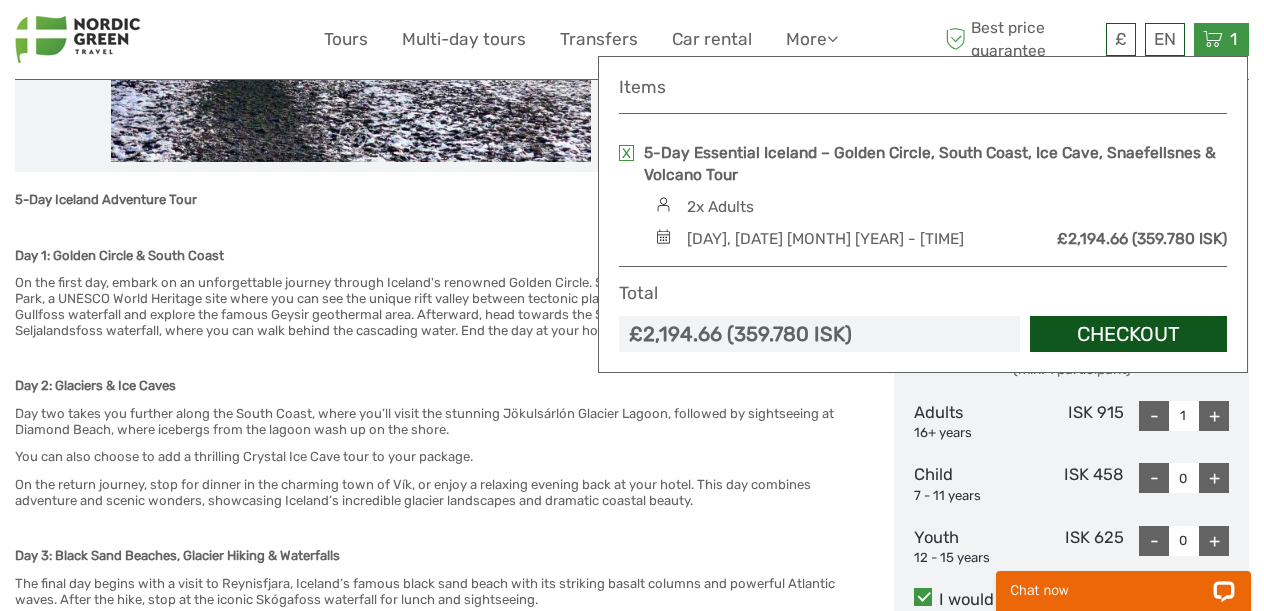 click on "Checkout" at bounding box center [1128, 334] 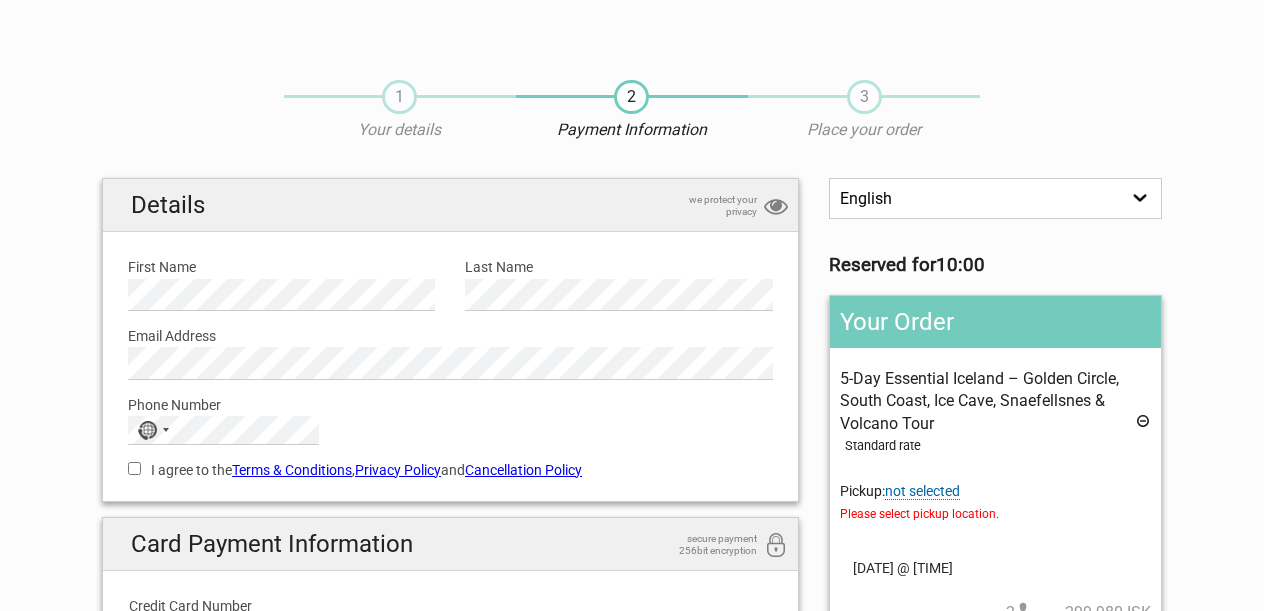 scroll, scrollTop: 0, scrollLeft: 0, axis: both 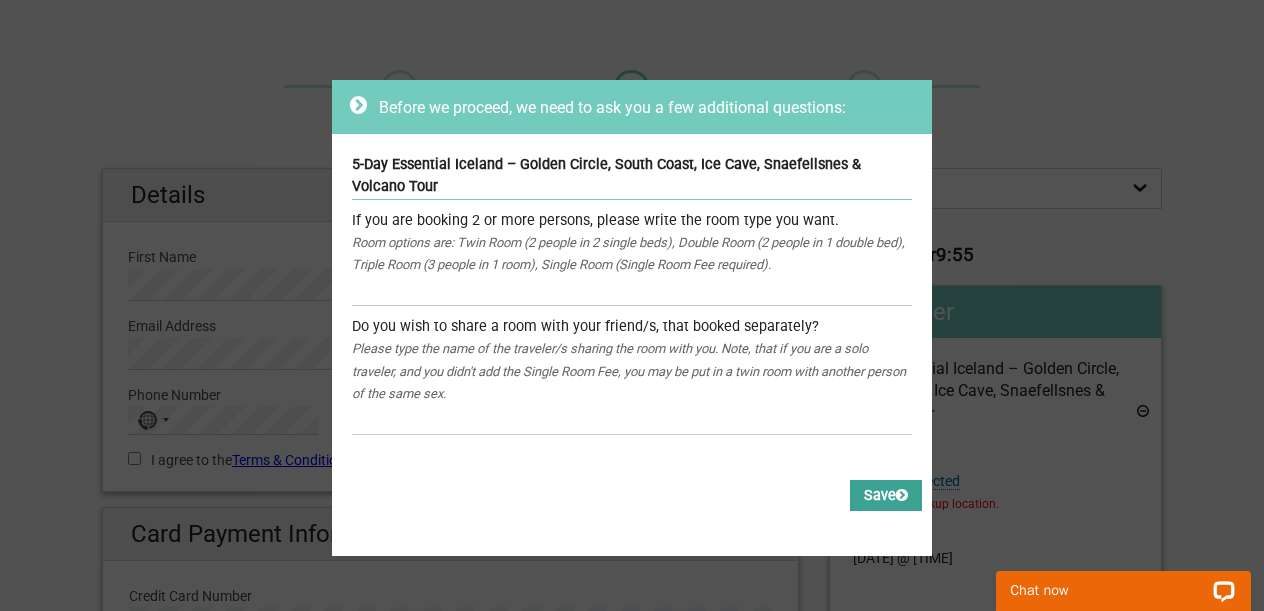 click on "Save" at bounding box center [886, 495] 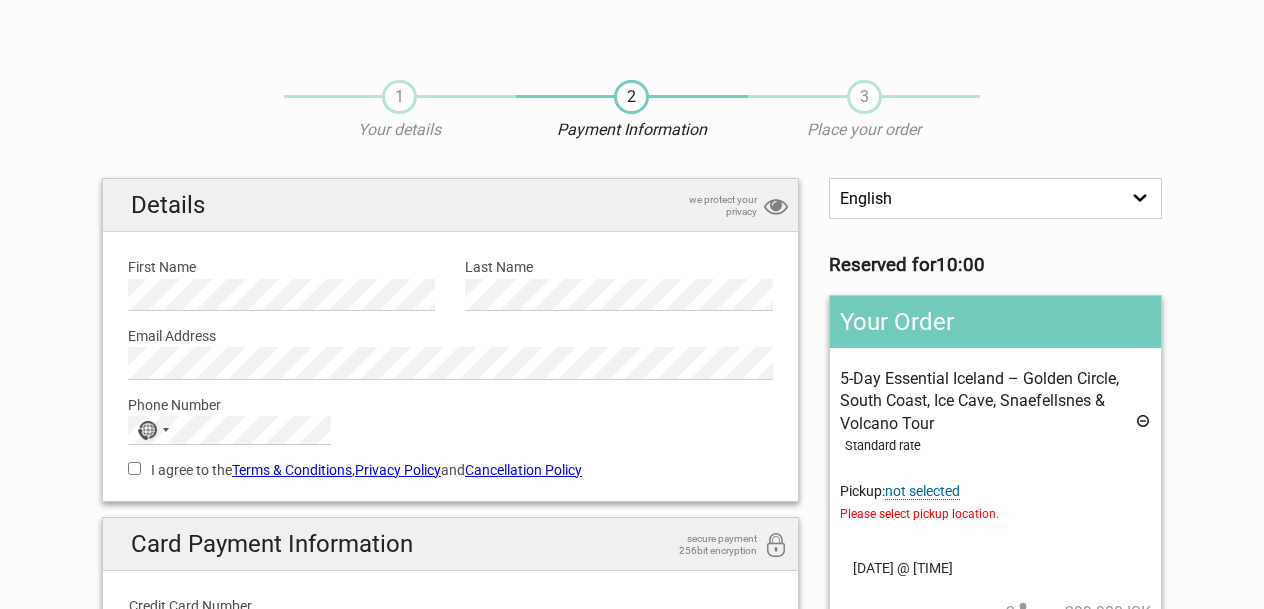 scroll, scrollTop: 10, scrollLeft: 0, axis: vertical 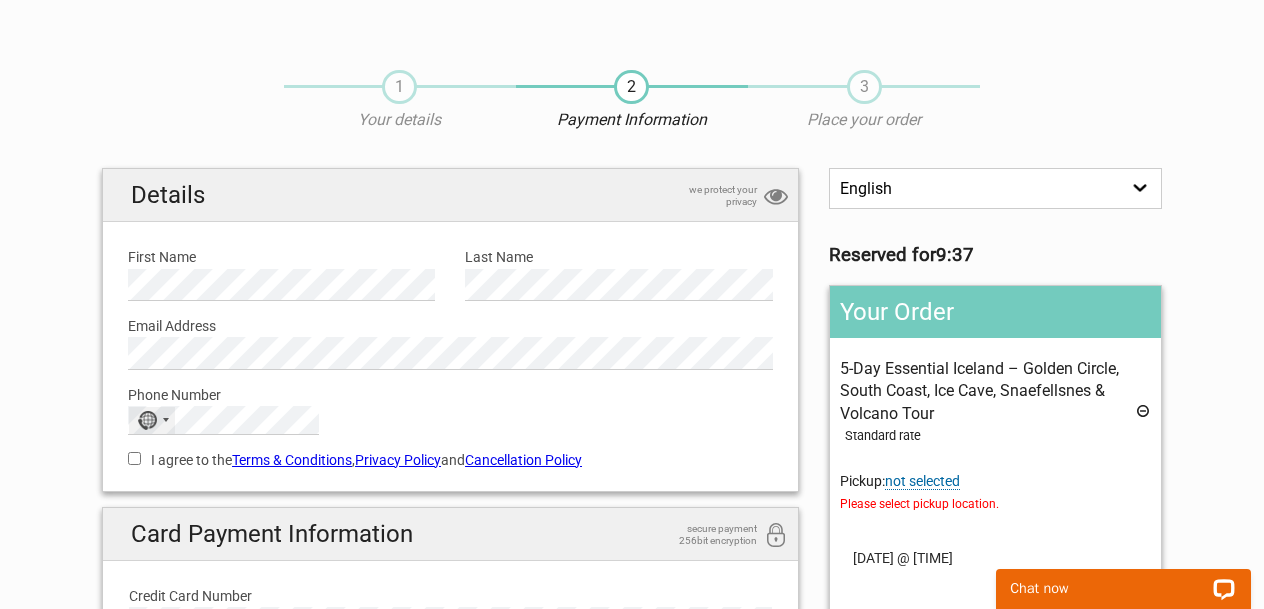 click on "No country selected" at bounding box center (152, 420) 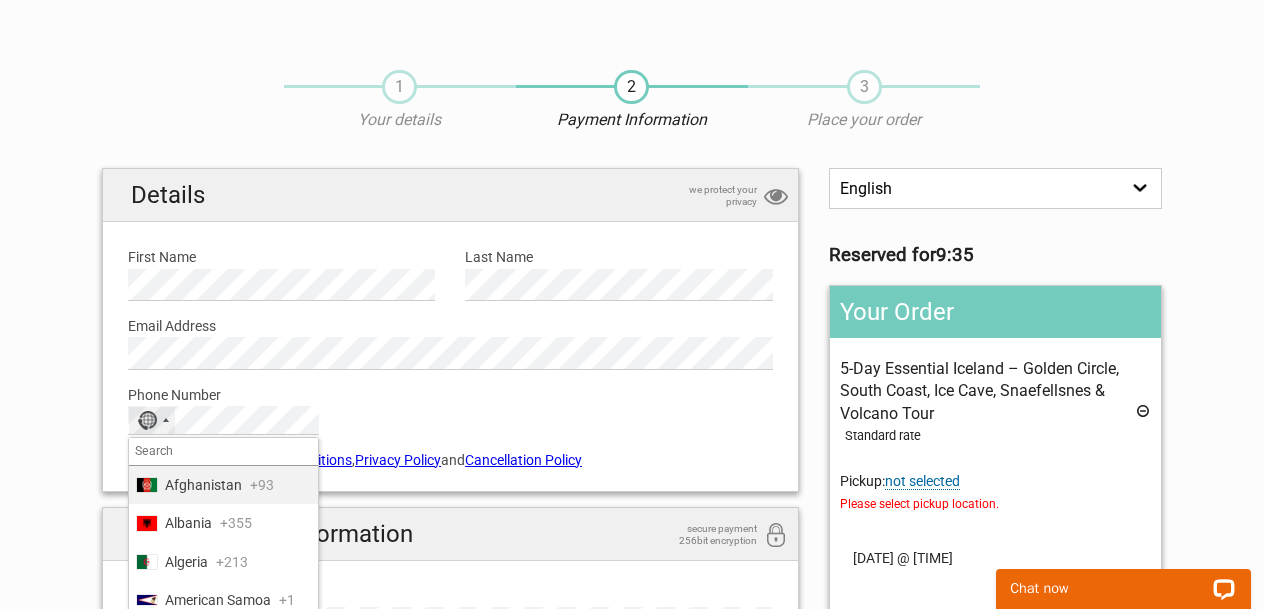 click at bounding box center (223, 452) 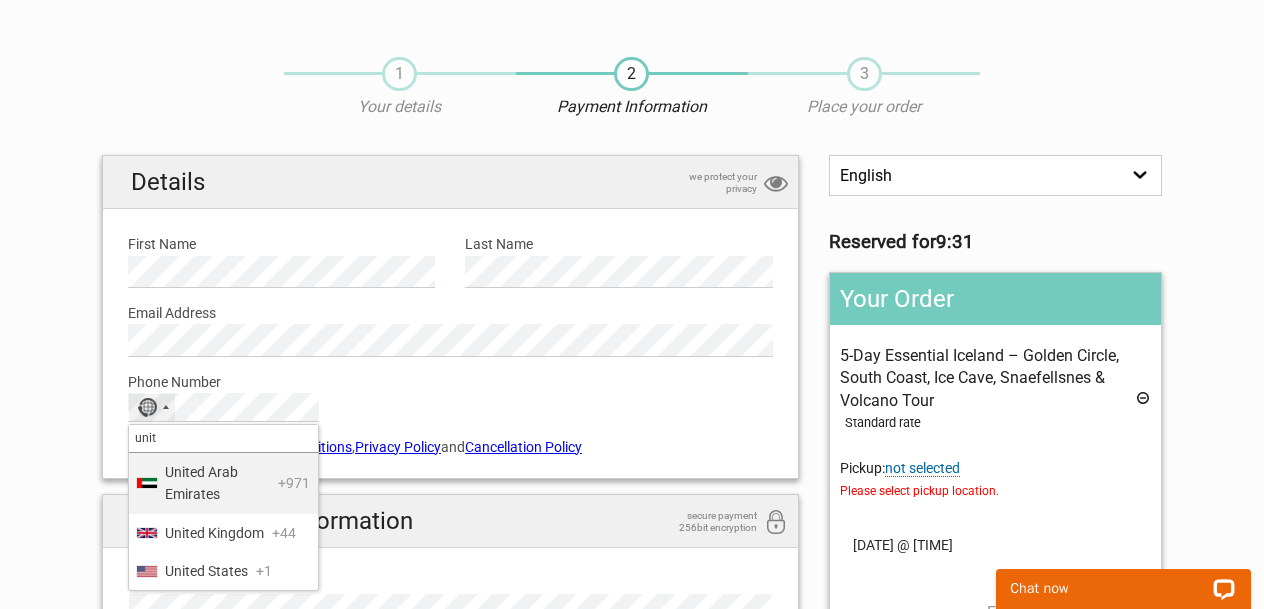 scroll, scrollTop: 24, scrollLeft: 0, axis: vertical 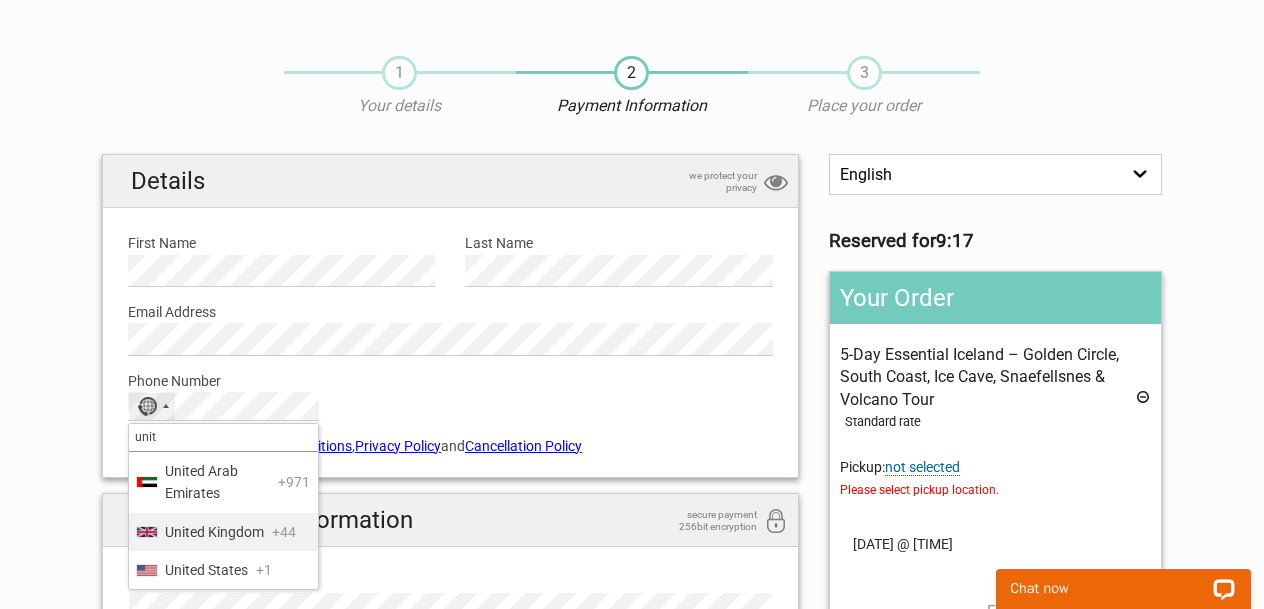 type on "unit" 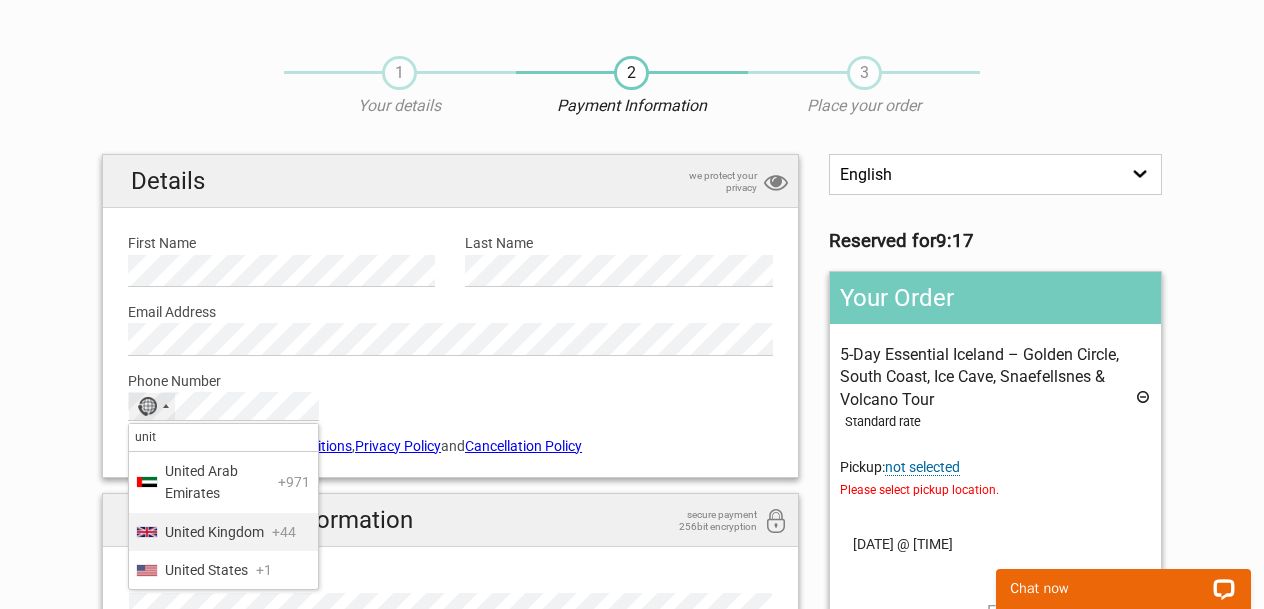 click on "United Kingdom" at bounding box center (214, 532) 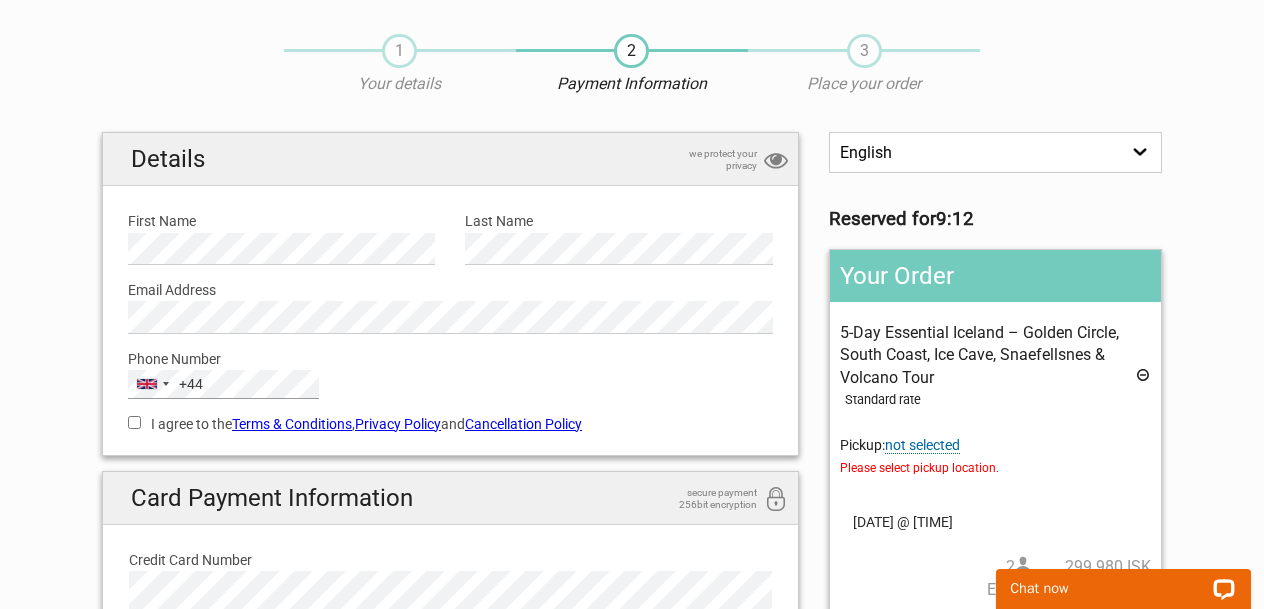 scroll, scrollTop: 69, scrollLeft: 0, axis: vertical 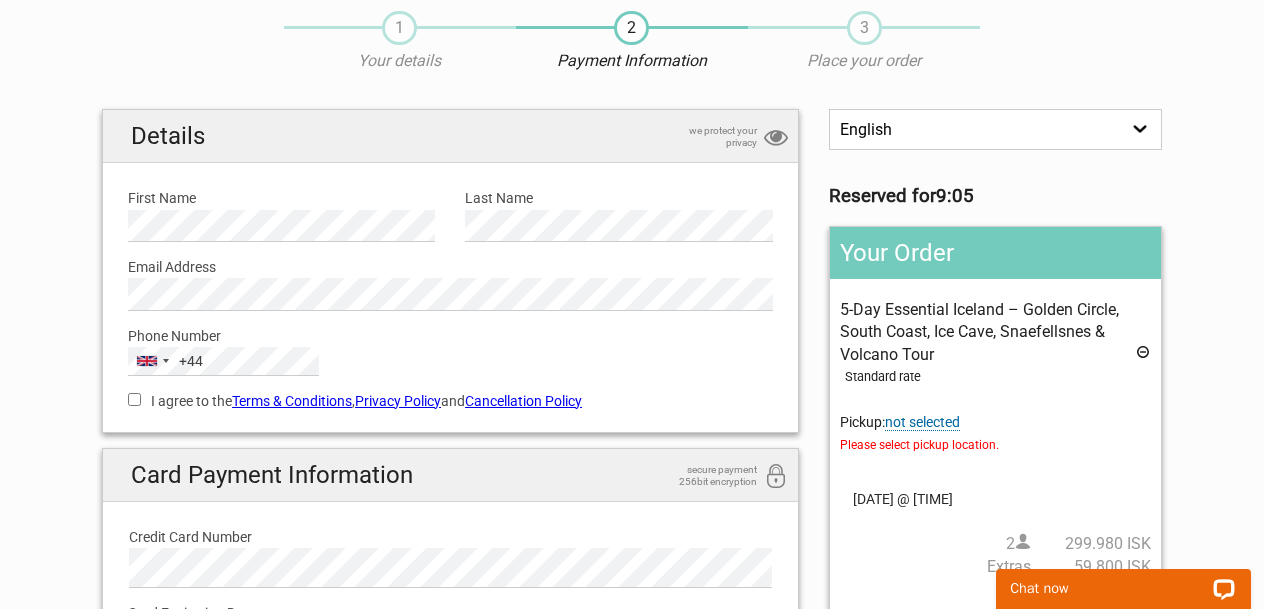 click on "I agree to the  Terms & Conditions ,  Privacy Policy  and  Cancellation Policy" at bounding box center [134, 399] 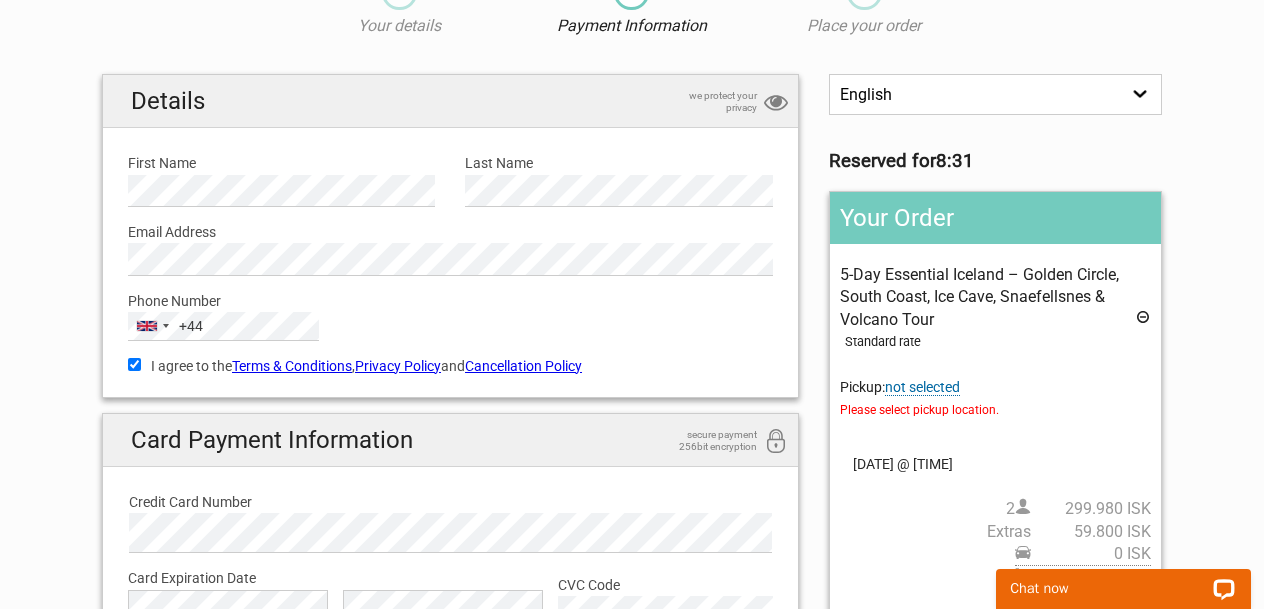 scroll, scrollTop: 109, scrollLeft: 0, axis: vertical 